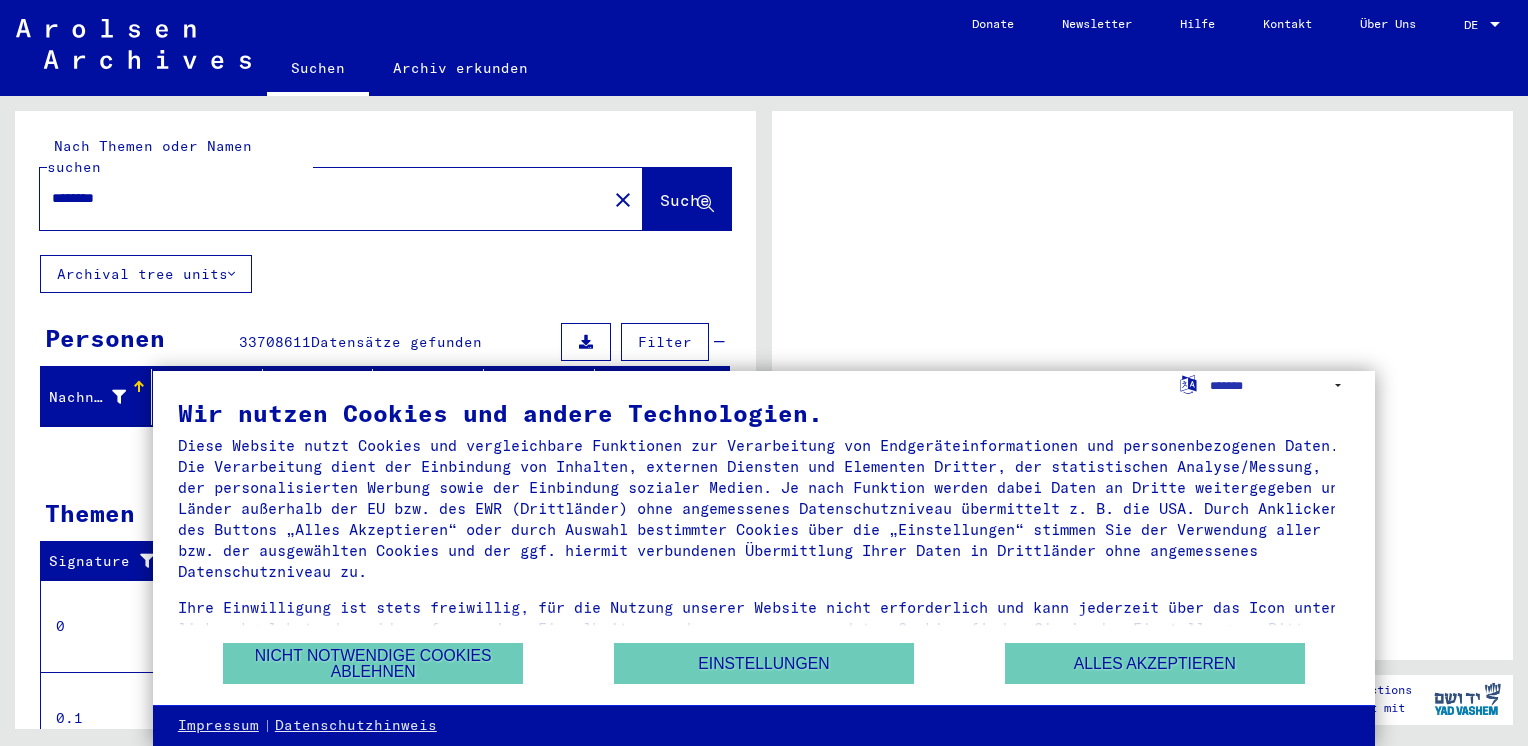 scroll, scrollTop: 0, scrollLeft: 0, axis: both 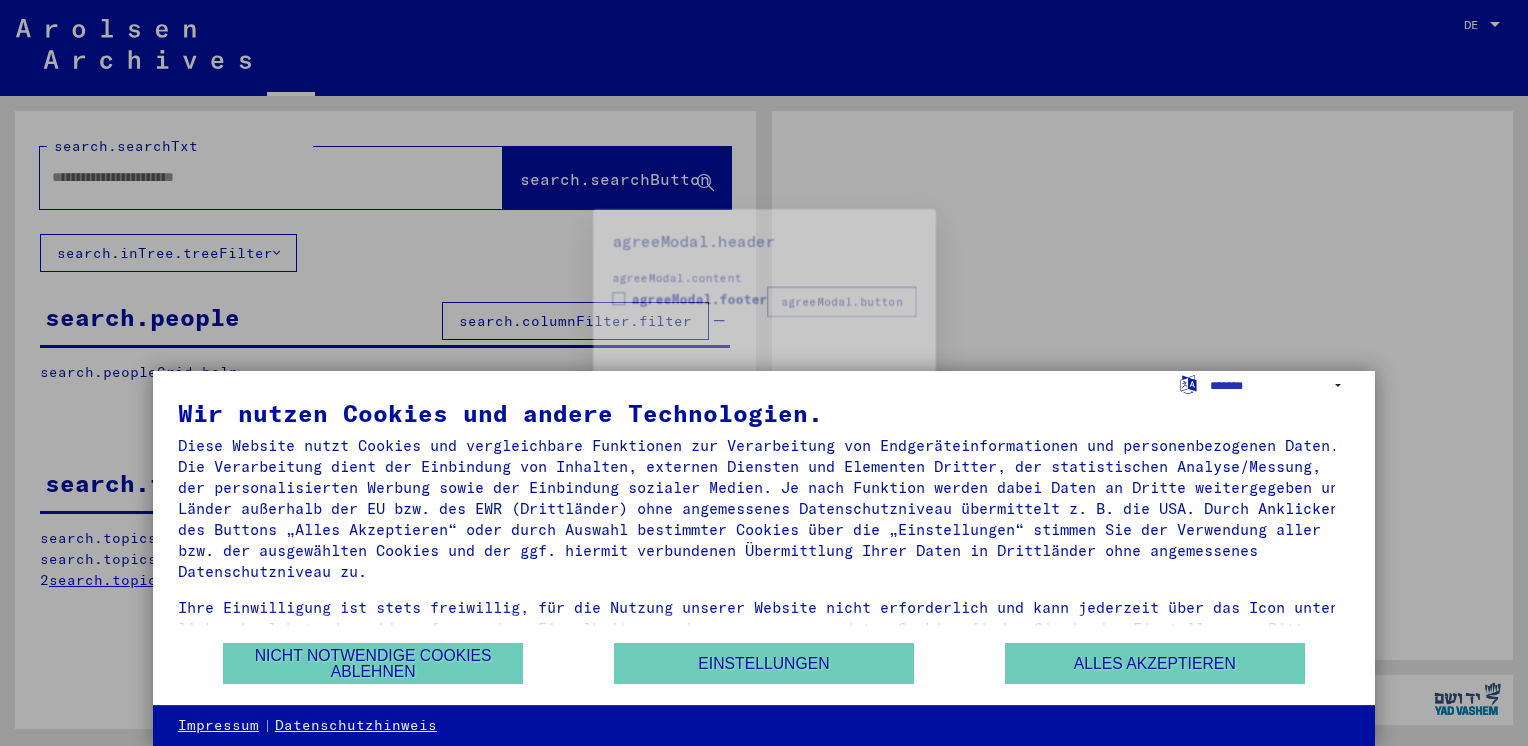 type on "********" 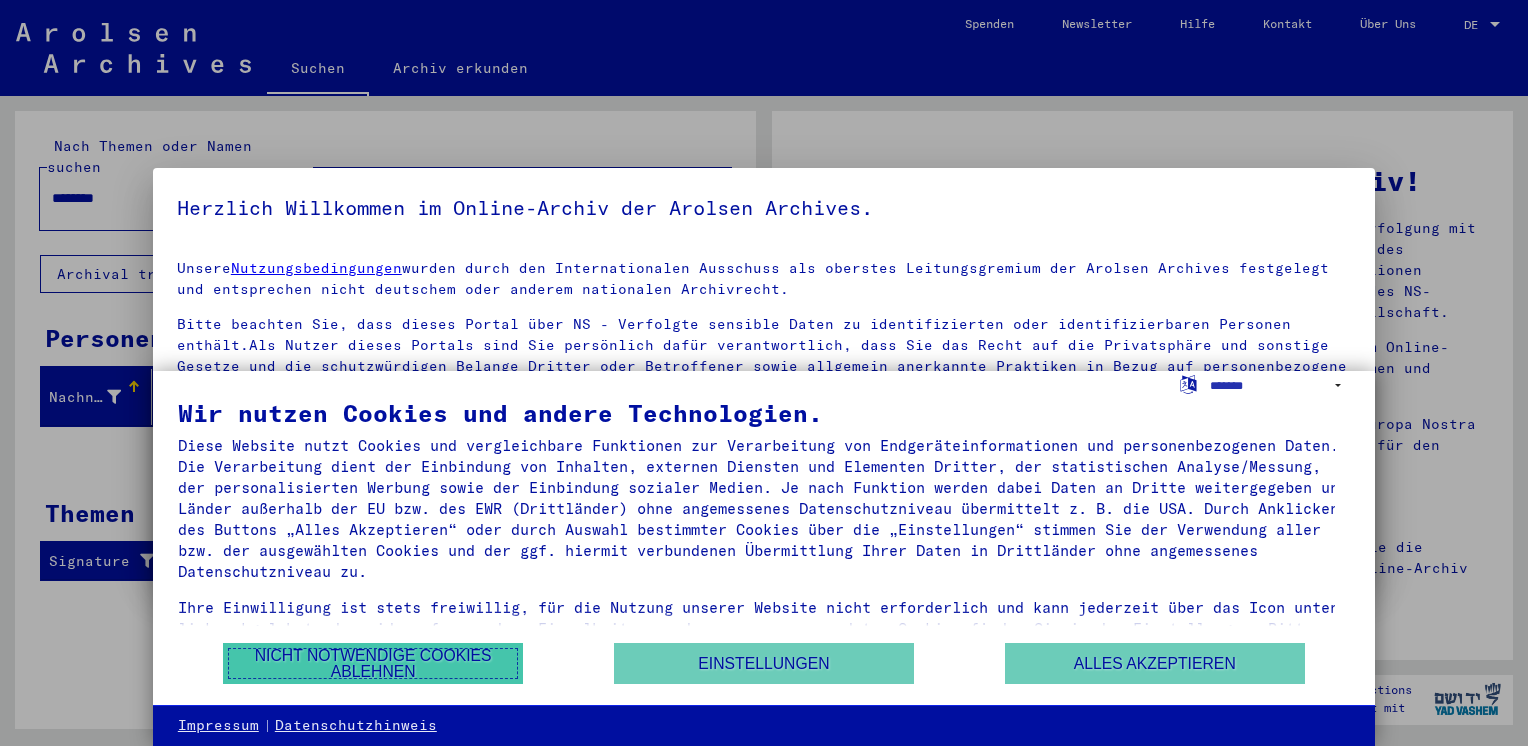 click on "Nicht notwendige Cookies ablehnen" at bounding box center (373, 663) 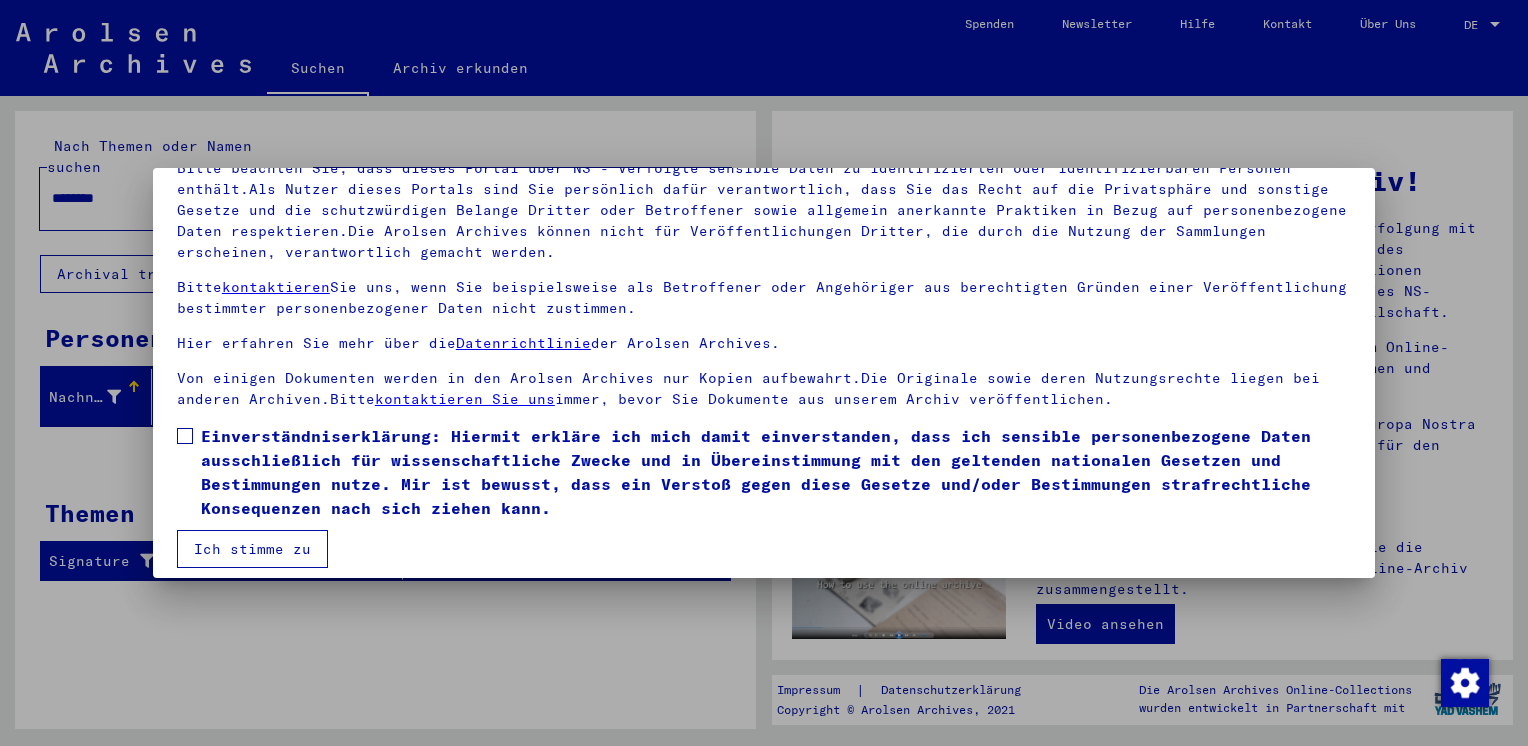 scroll, scrollTop: 168, scrollLeft: 0, axis: vertical 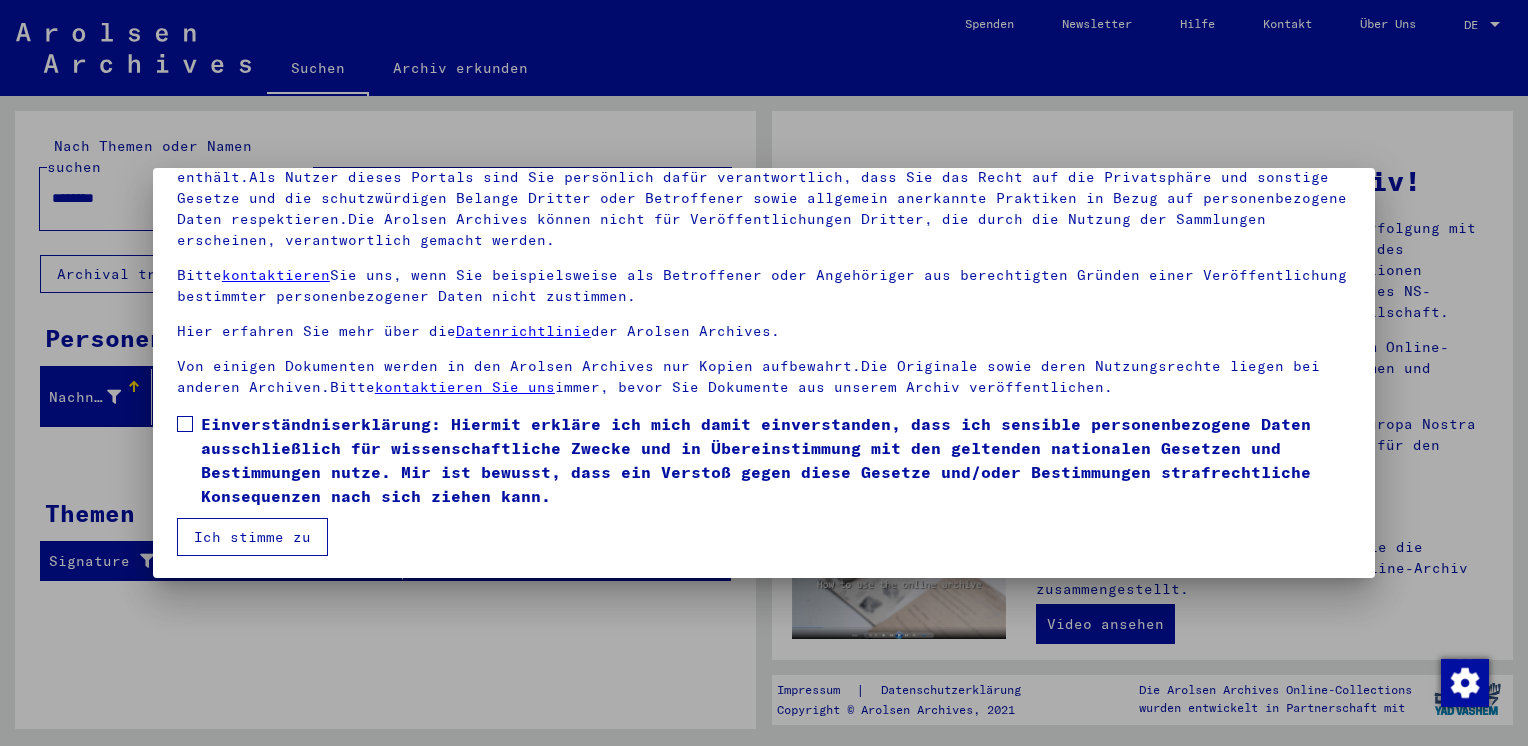 click on "Ich stimme zu" at bounding box center [252, 537] 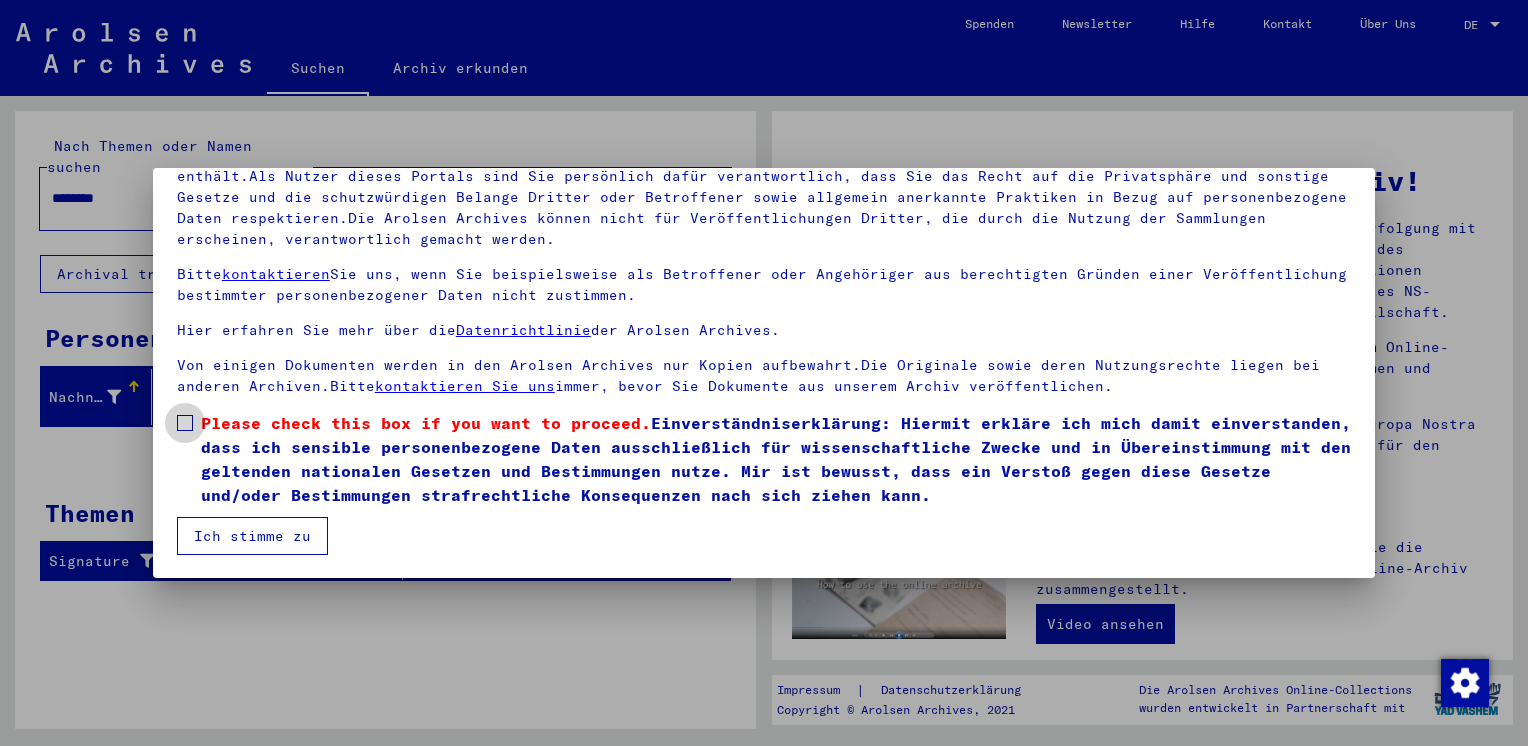 click at bounding box center [185, 423] 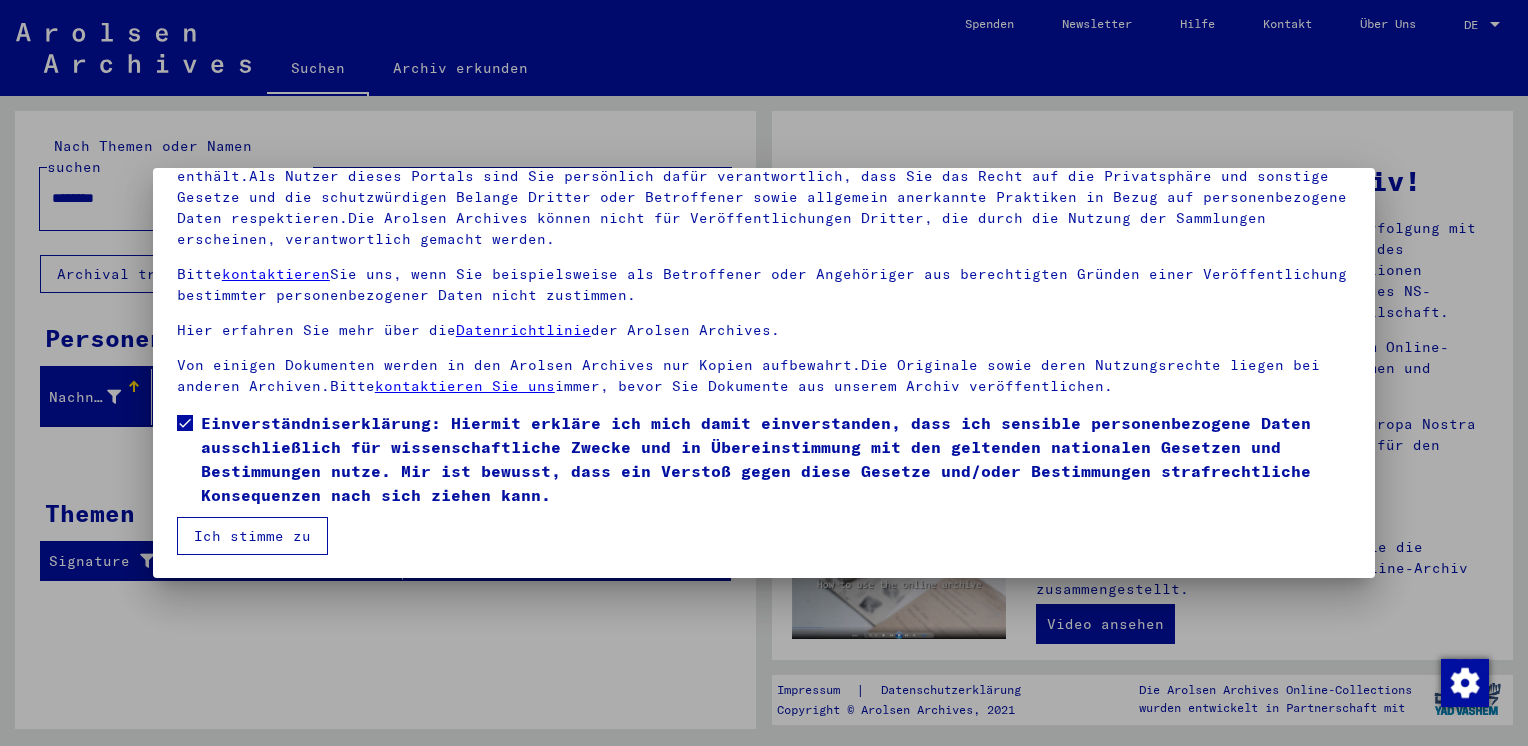 drag, startPoint x: 256, startPoint y: 535, endPoint x: 296, endPoint y: 536, distance: 40.012497 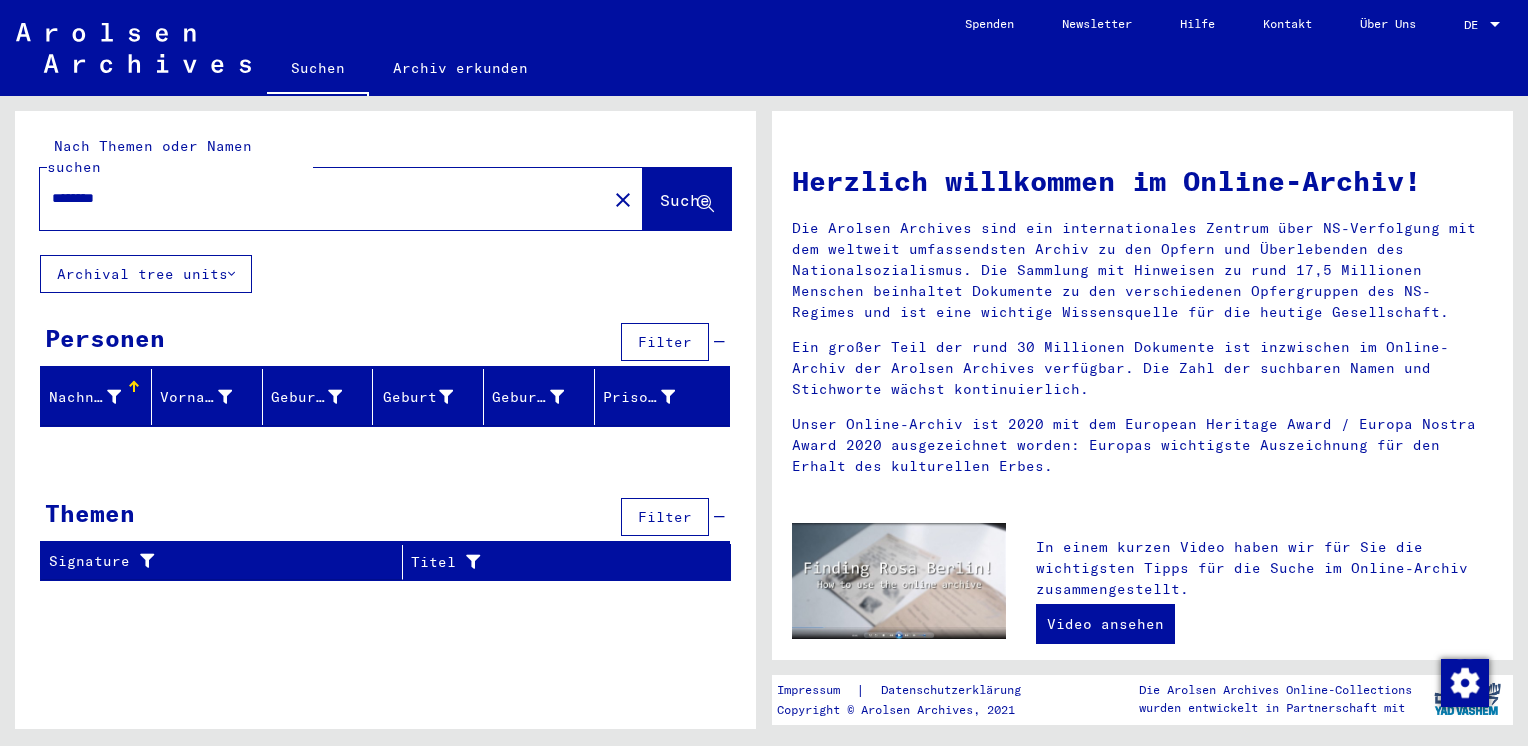 click on "Suche" 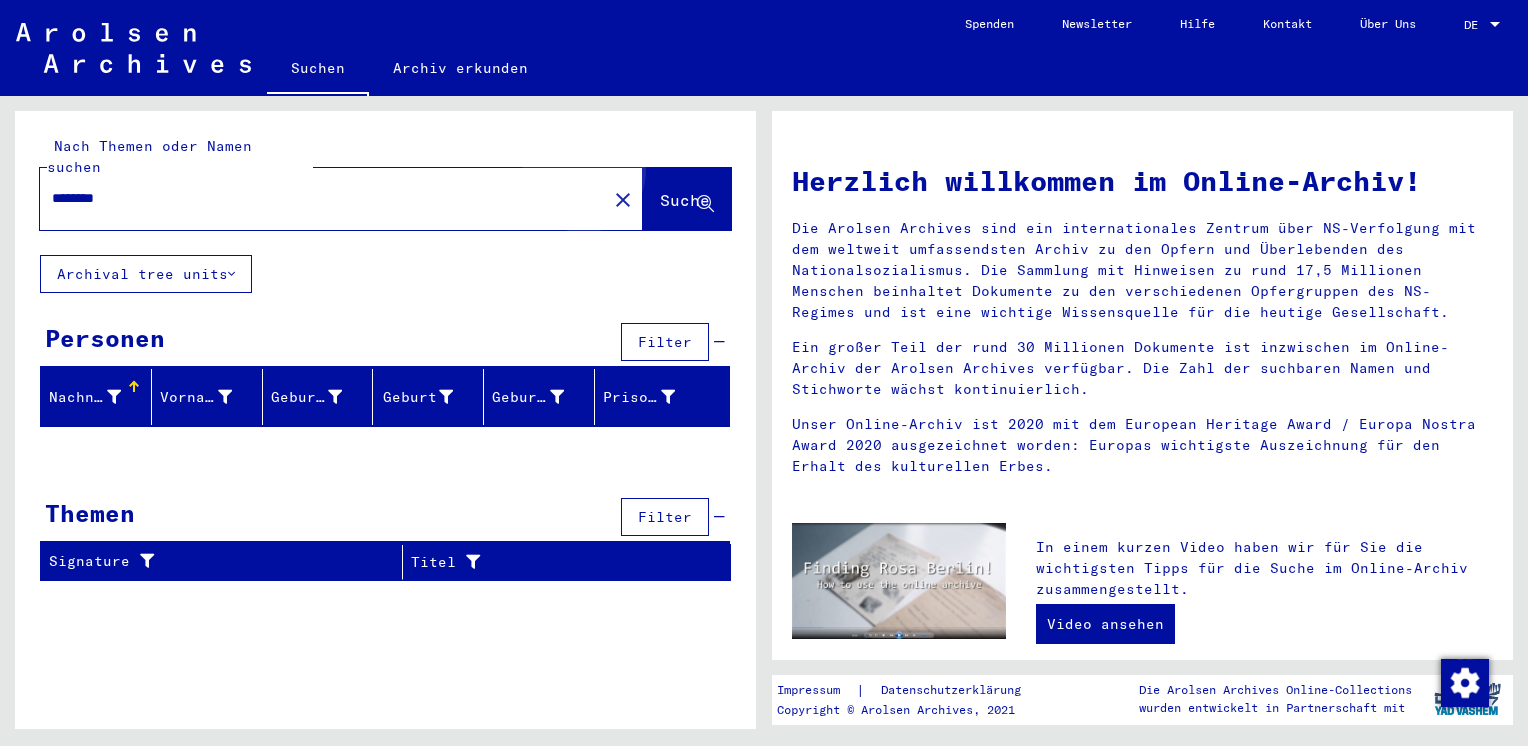 click on "Suche" 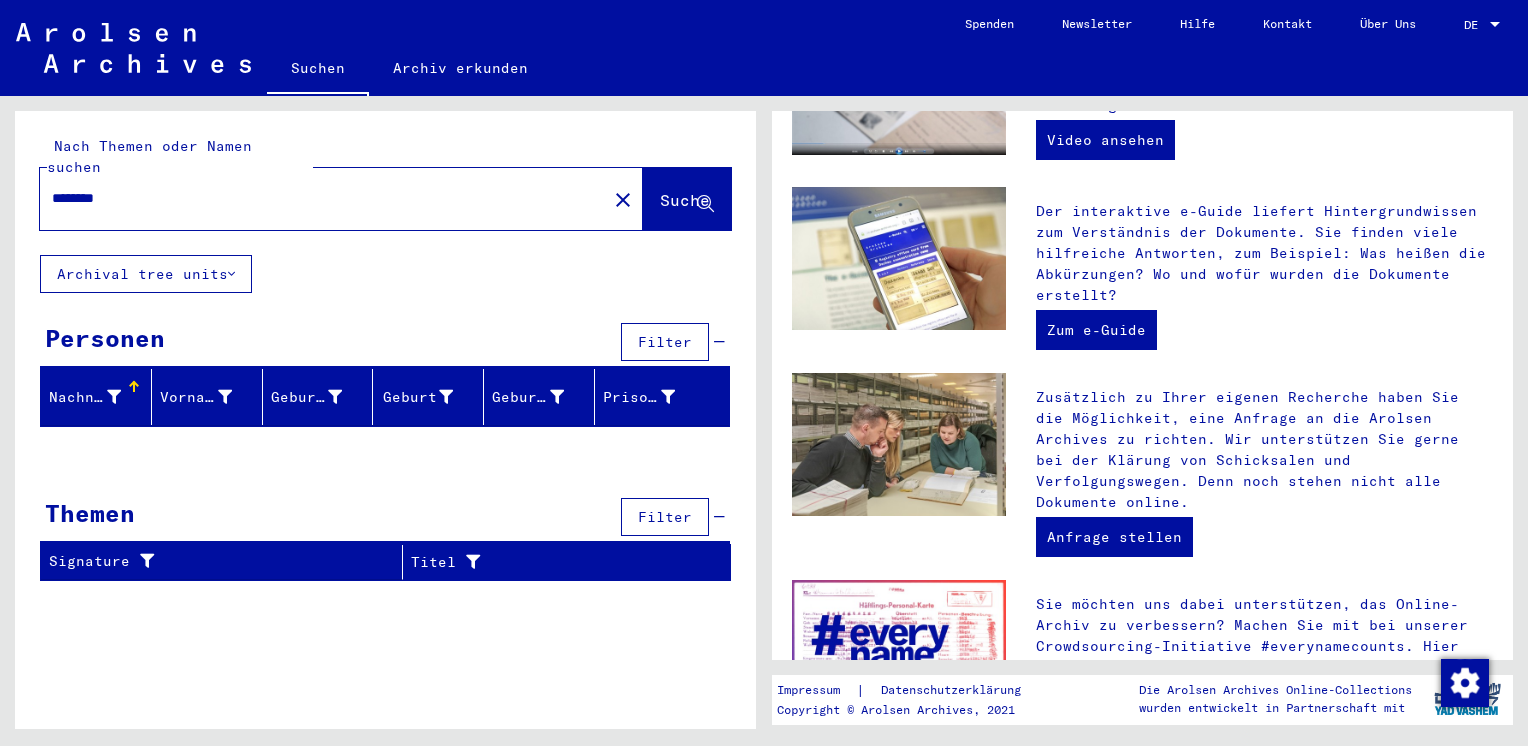 scroll, scrollTop: 492, scrollLeft: 0, axis: vertical 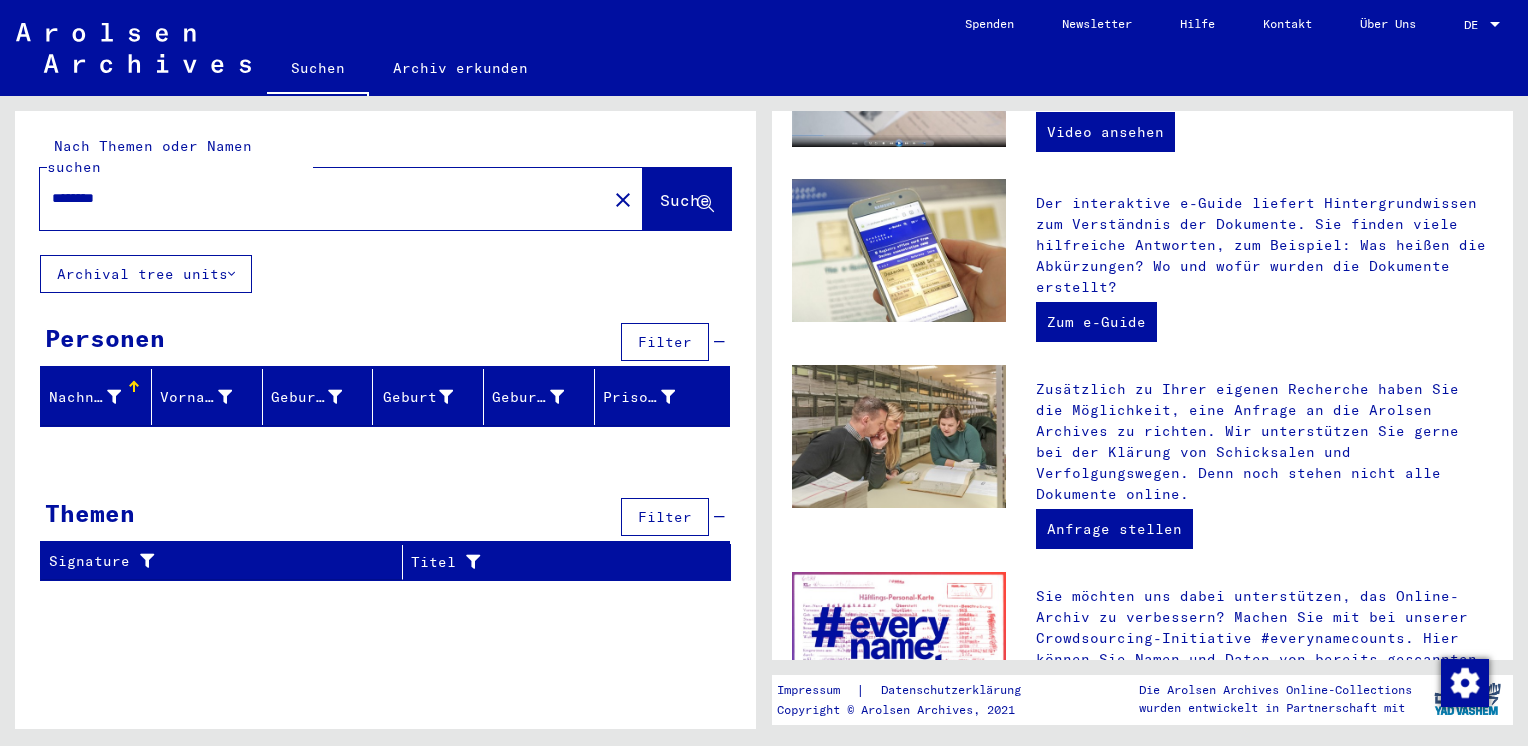 click on "********" 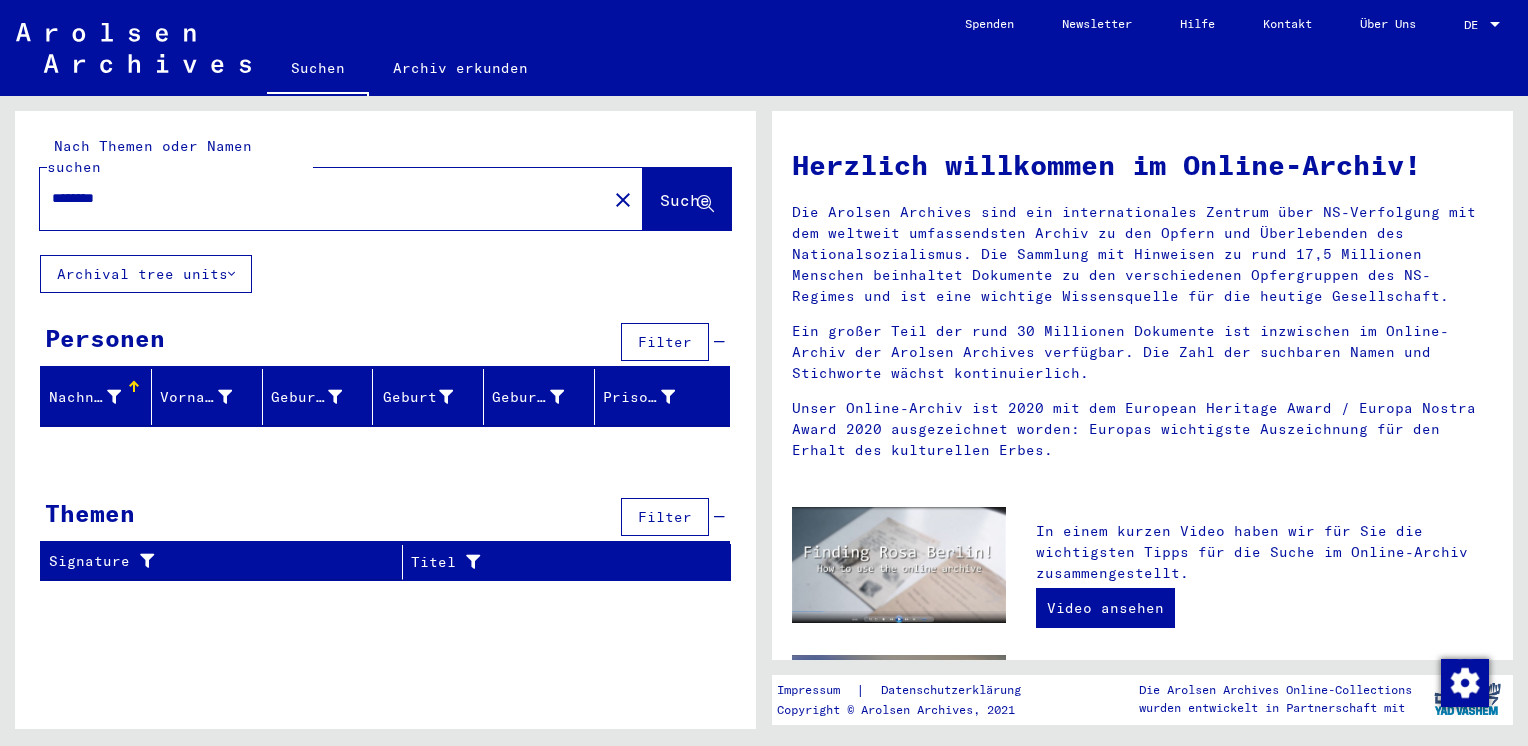 scroll, scrollTop: 0, scrollLeft: 0, axis: both 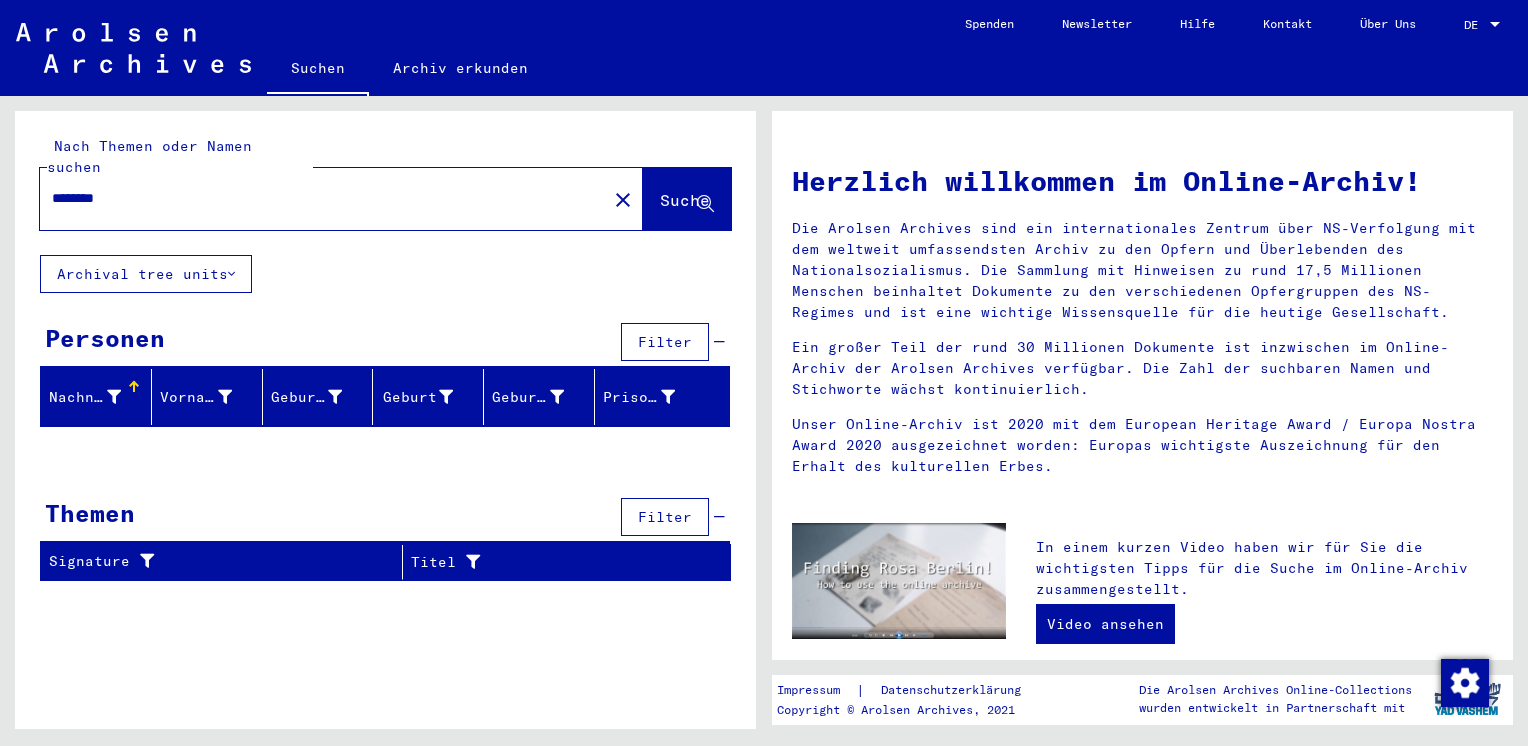 click on "Archival tree units" 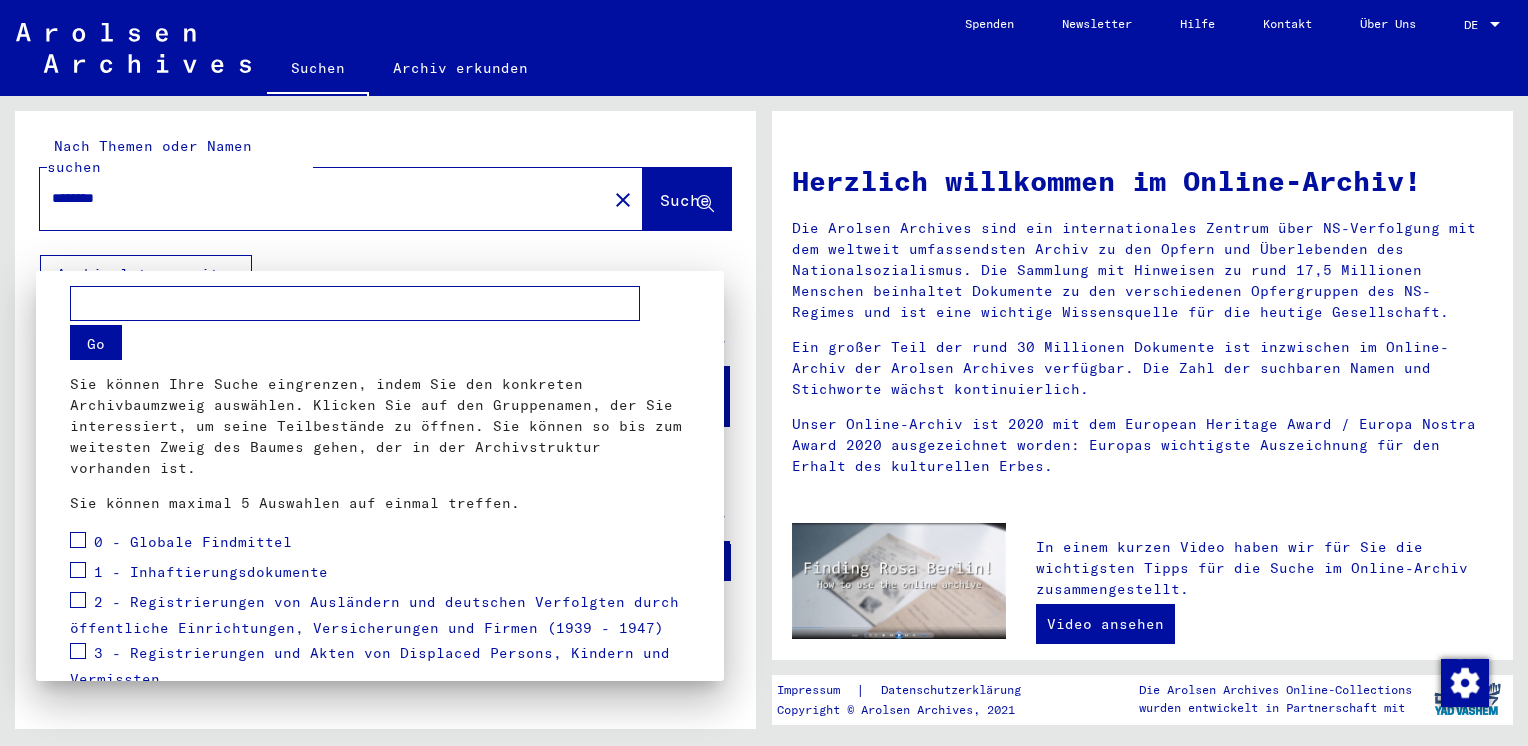 scroll, scrollTop: 0, scrollLeft: 0, axis: both 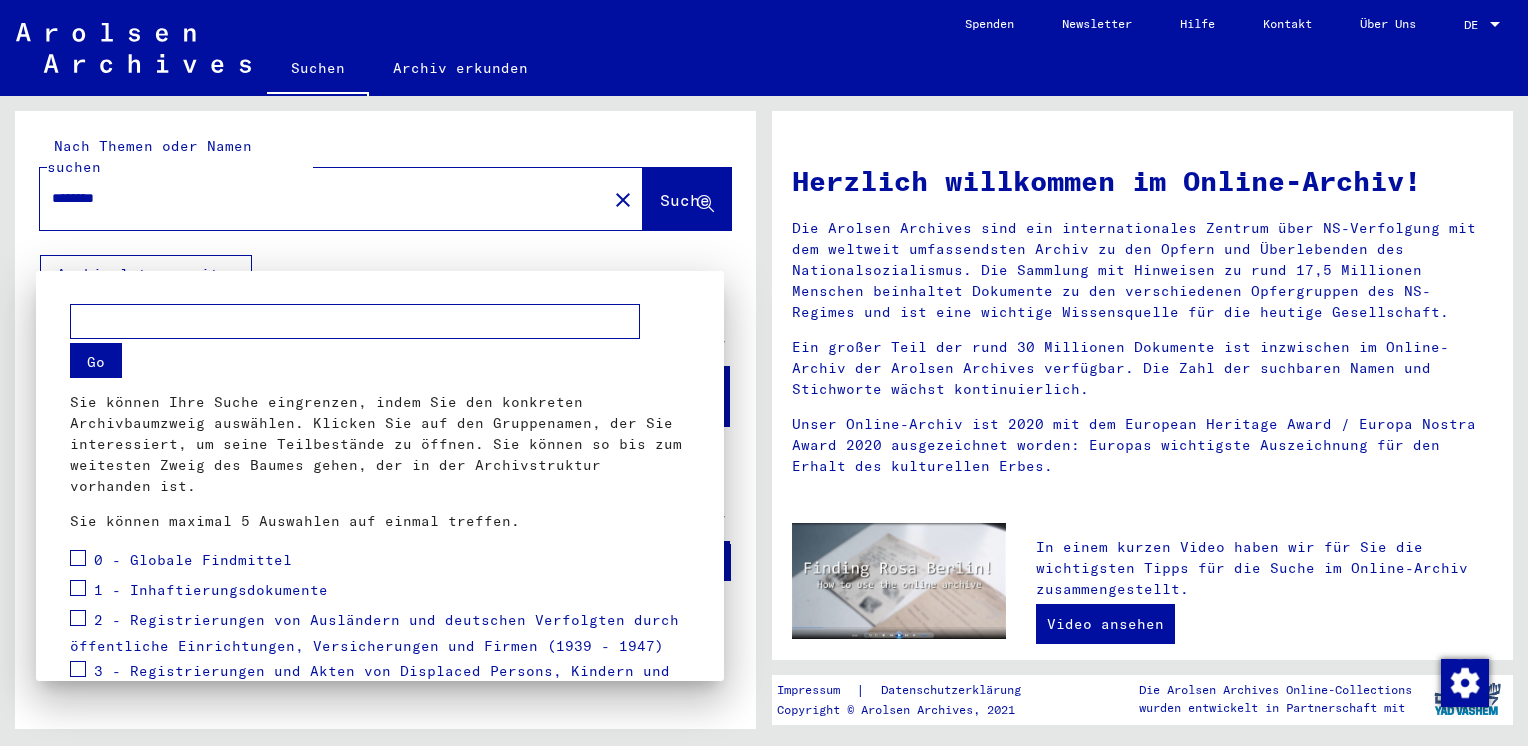 click at bounding box center (764, 373) 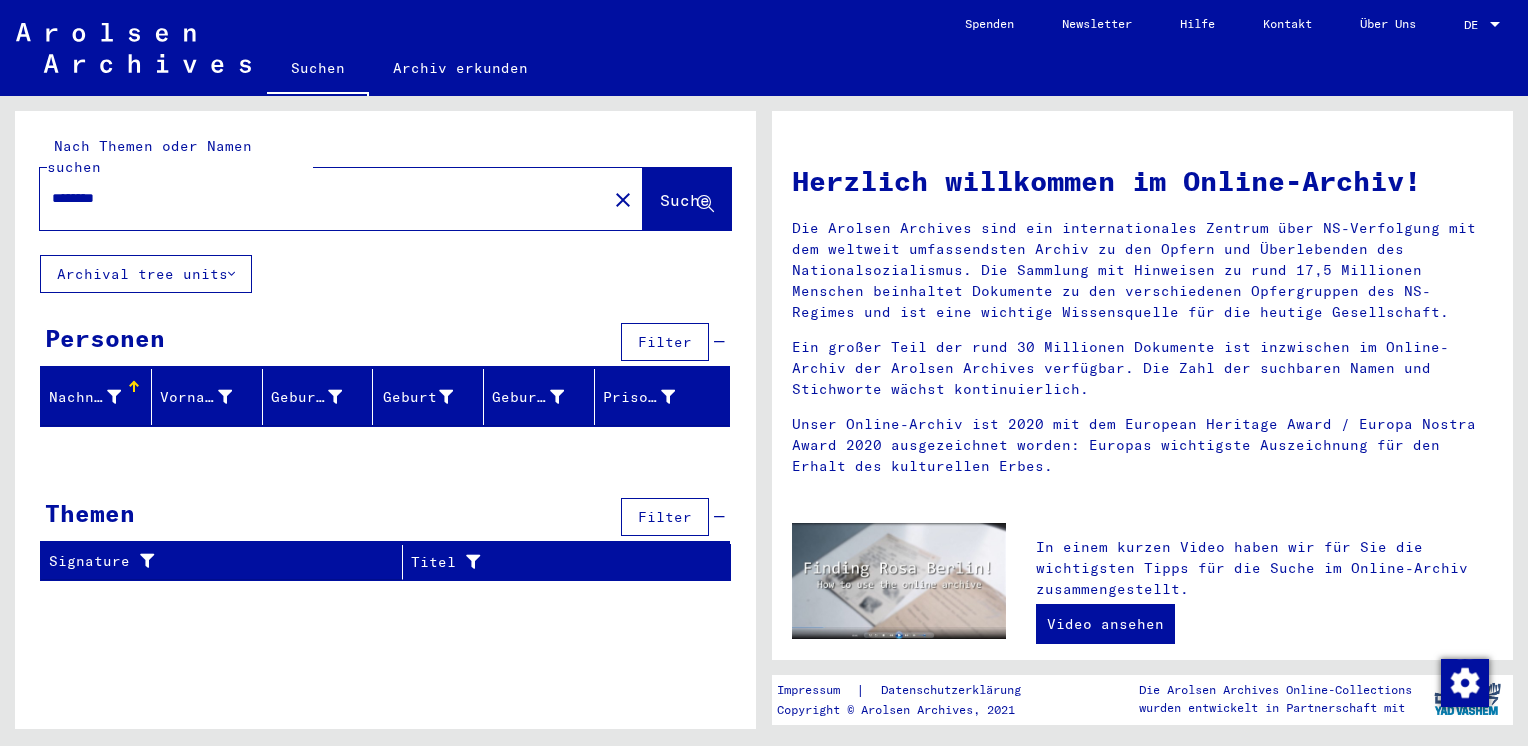 click on "Suche" 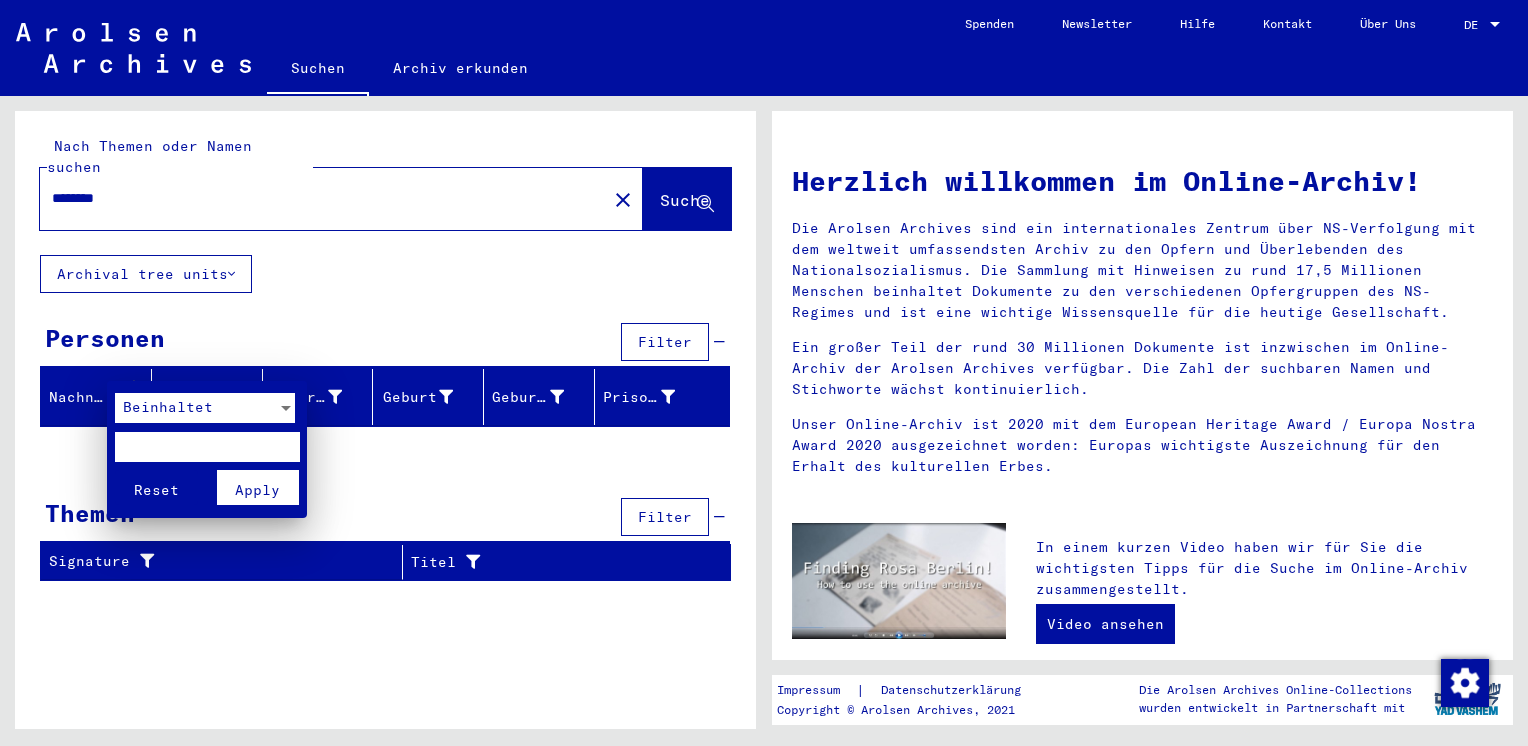 click at bounding box center [207, 447] 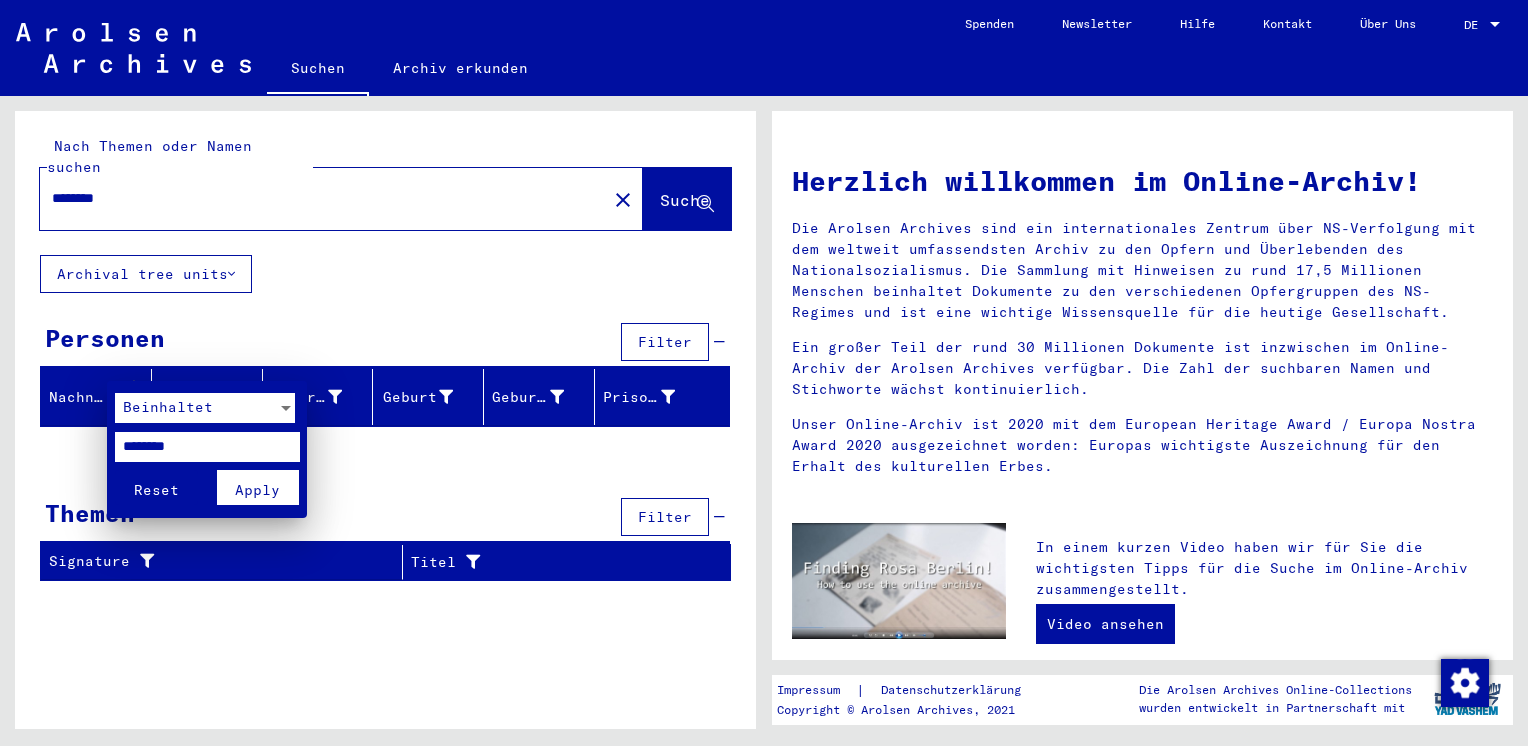 type on "********" 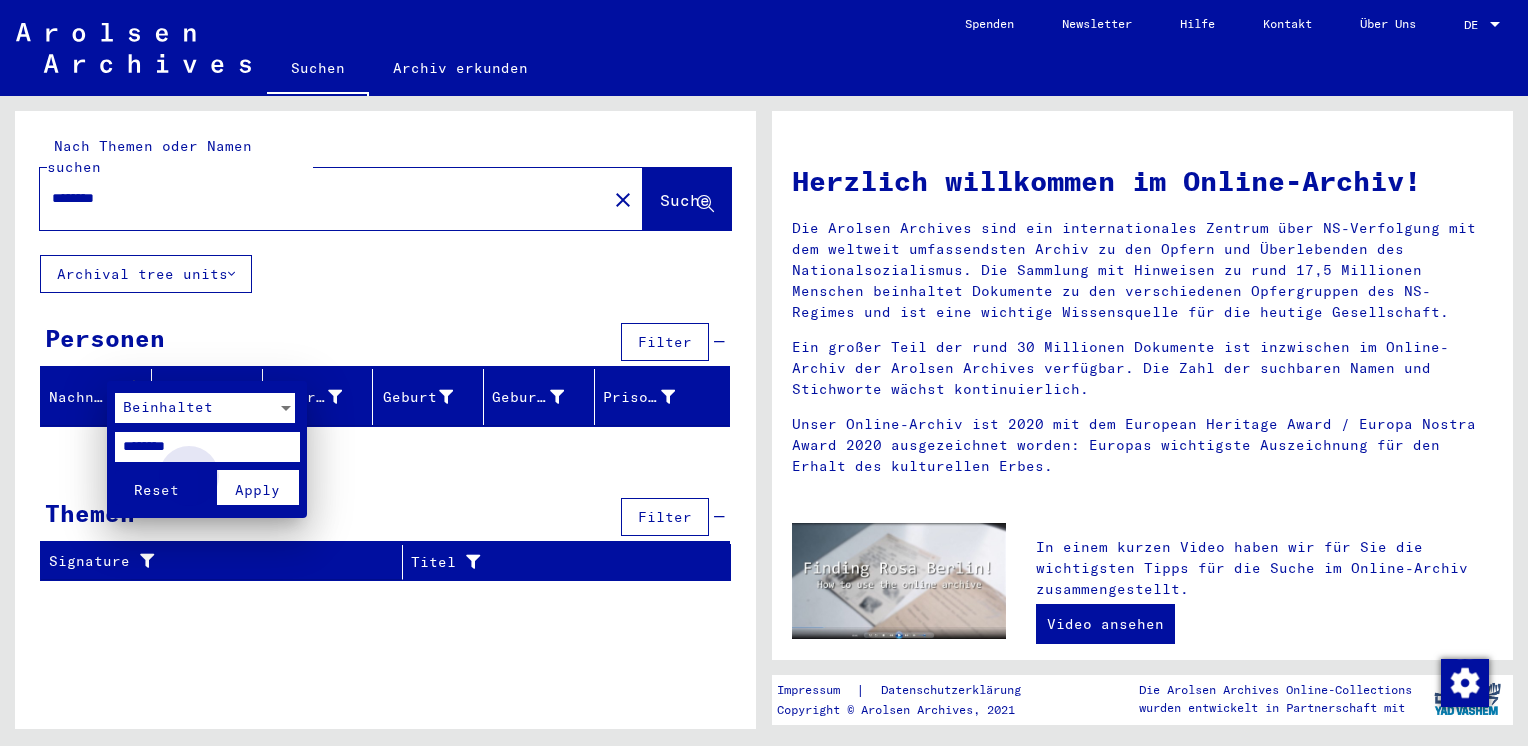 click on "Apply" at bounding box center [257, 490] 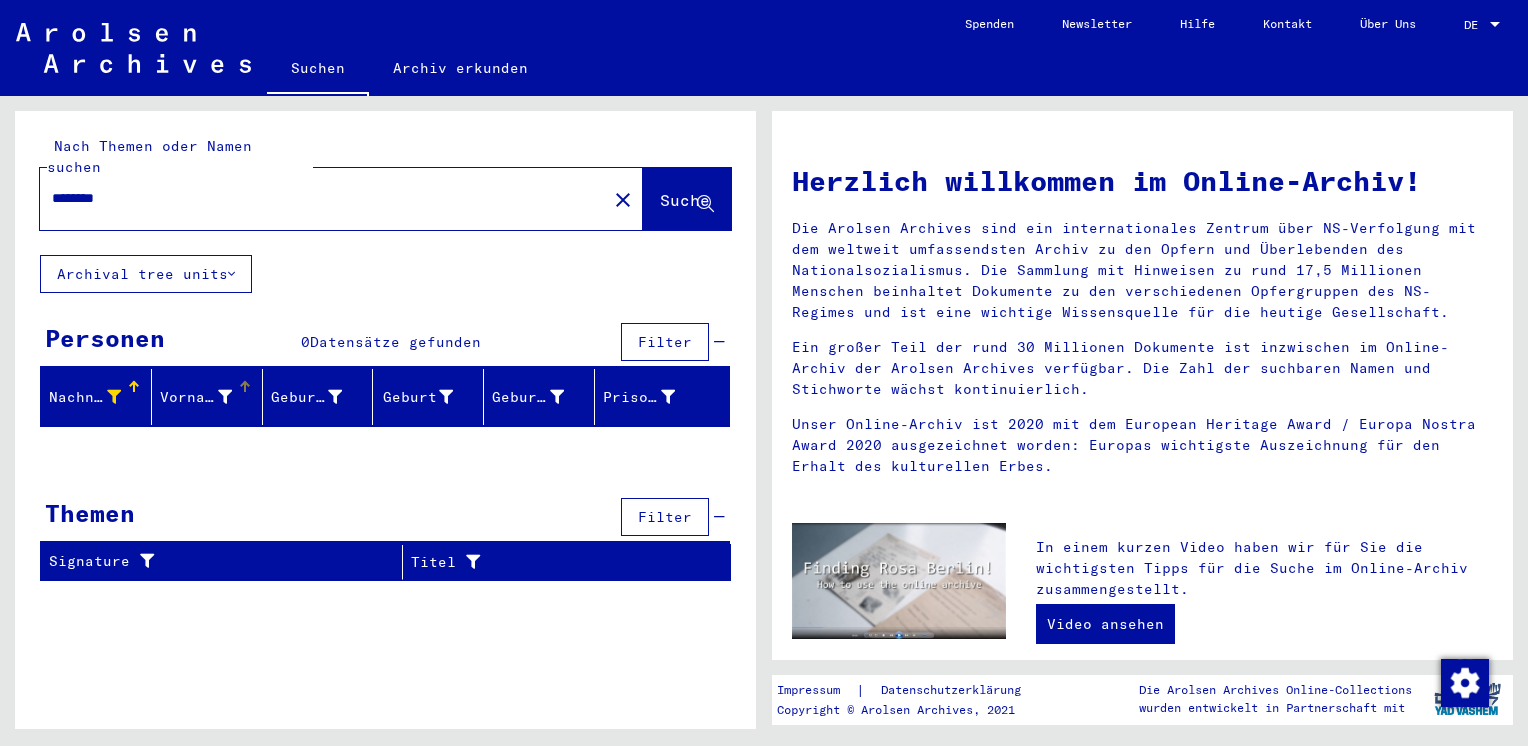 click on "Vorname" at bounding box center [196, 397] 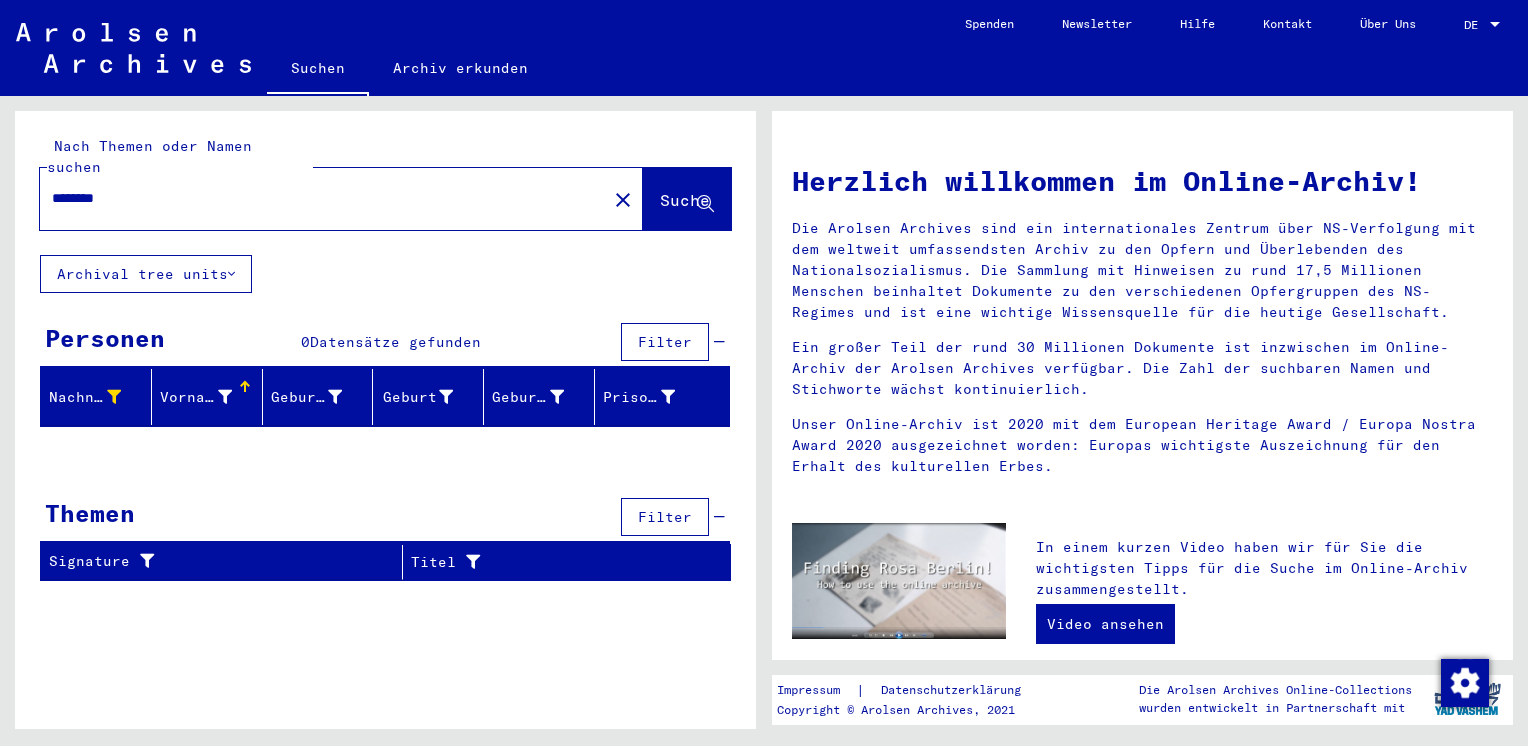 drag, startPoint x: 144, startPoint y: 178, endPoint x: 0, endPoint y: 158, distance: 145.38225 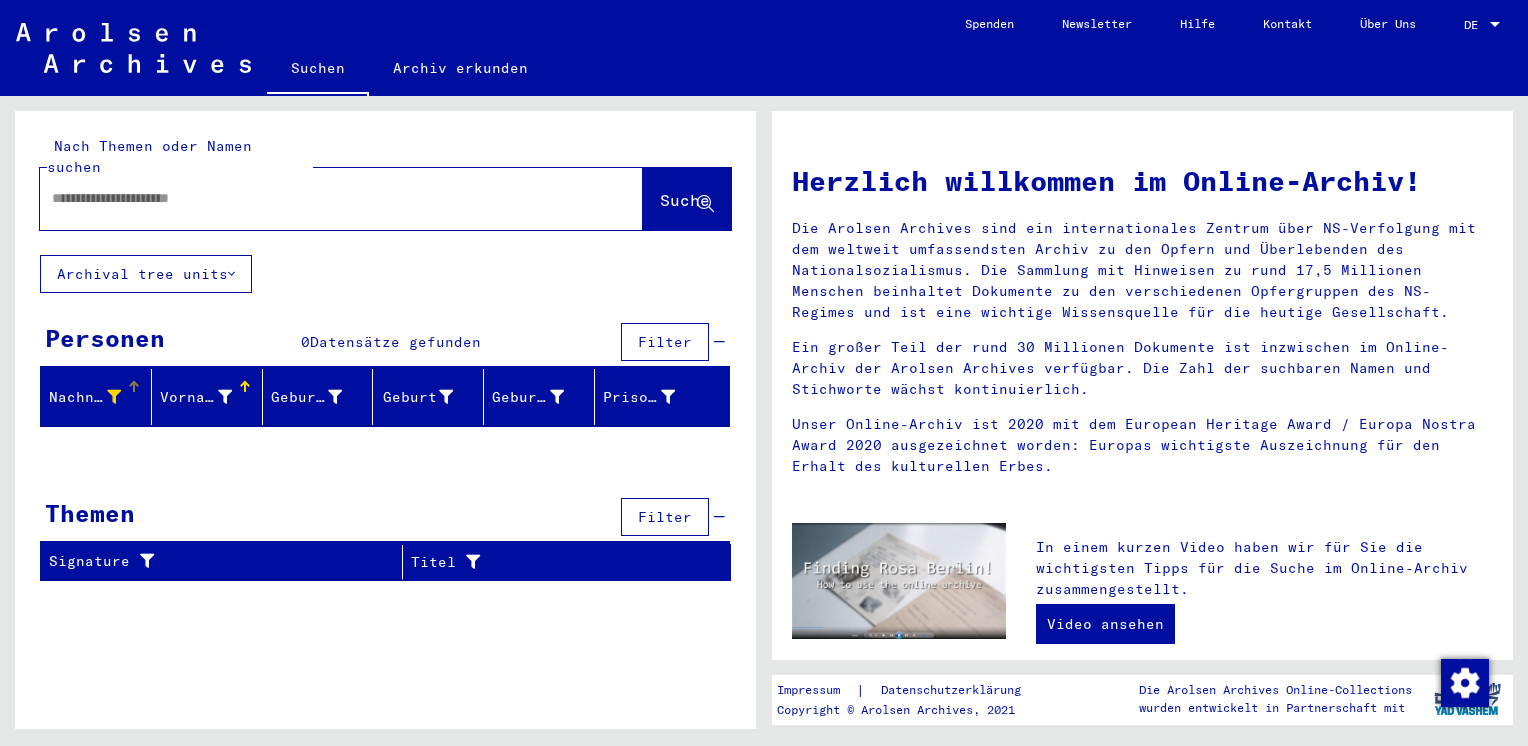 type 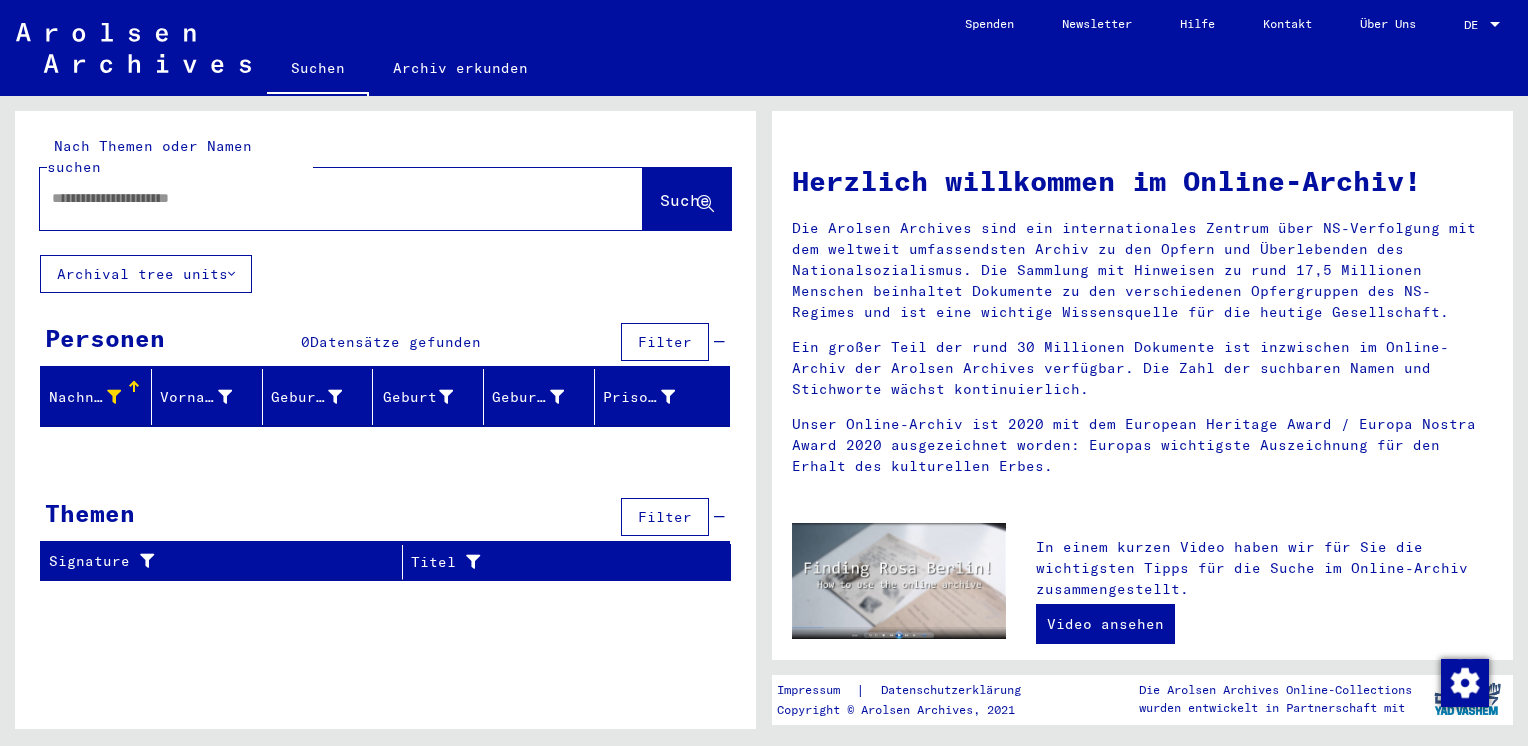 click at bounding box center (114, 397) 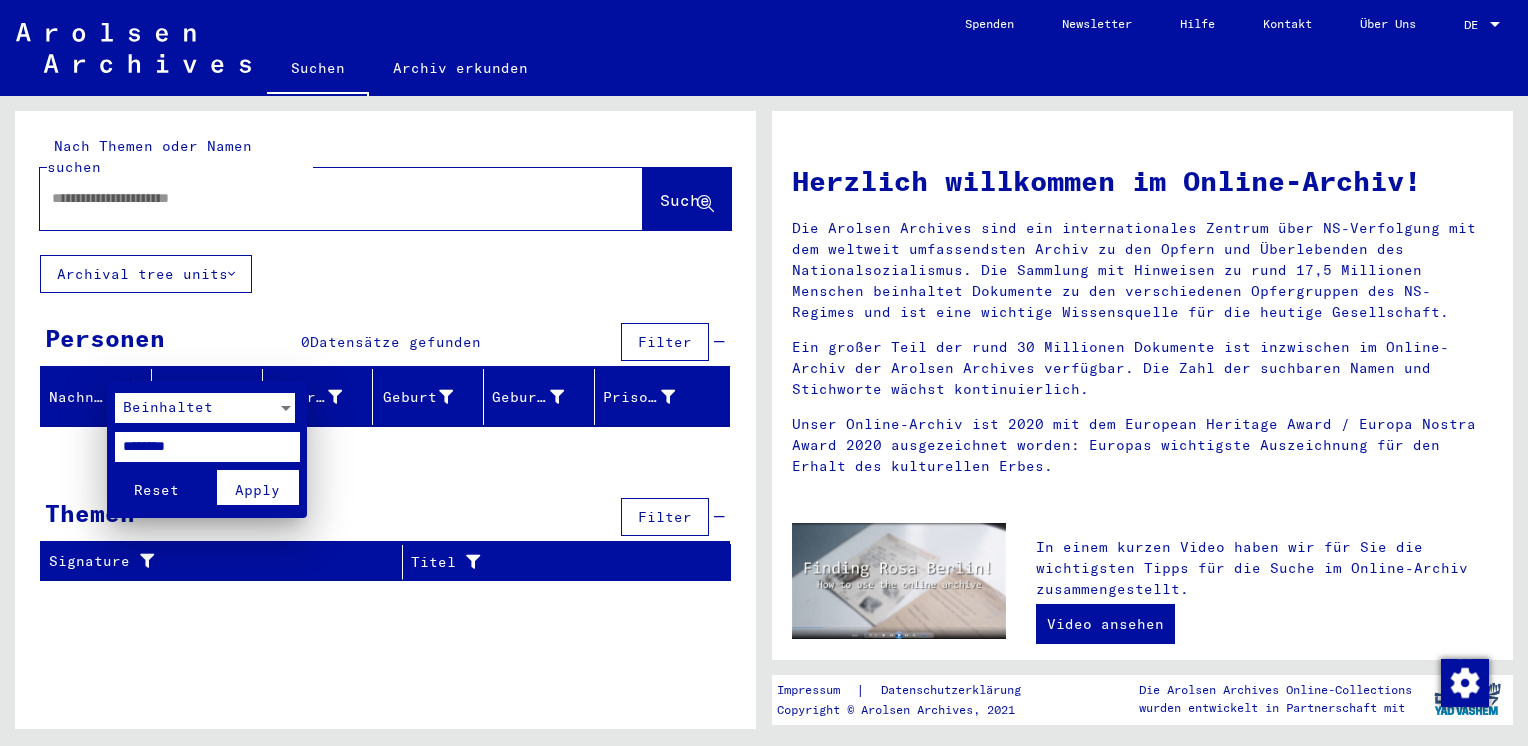 drag, startPoint x: 213, startPoint y: 452, endPoint x: 17, endPoint y: 434, distance: 196.8248 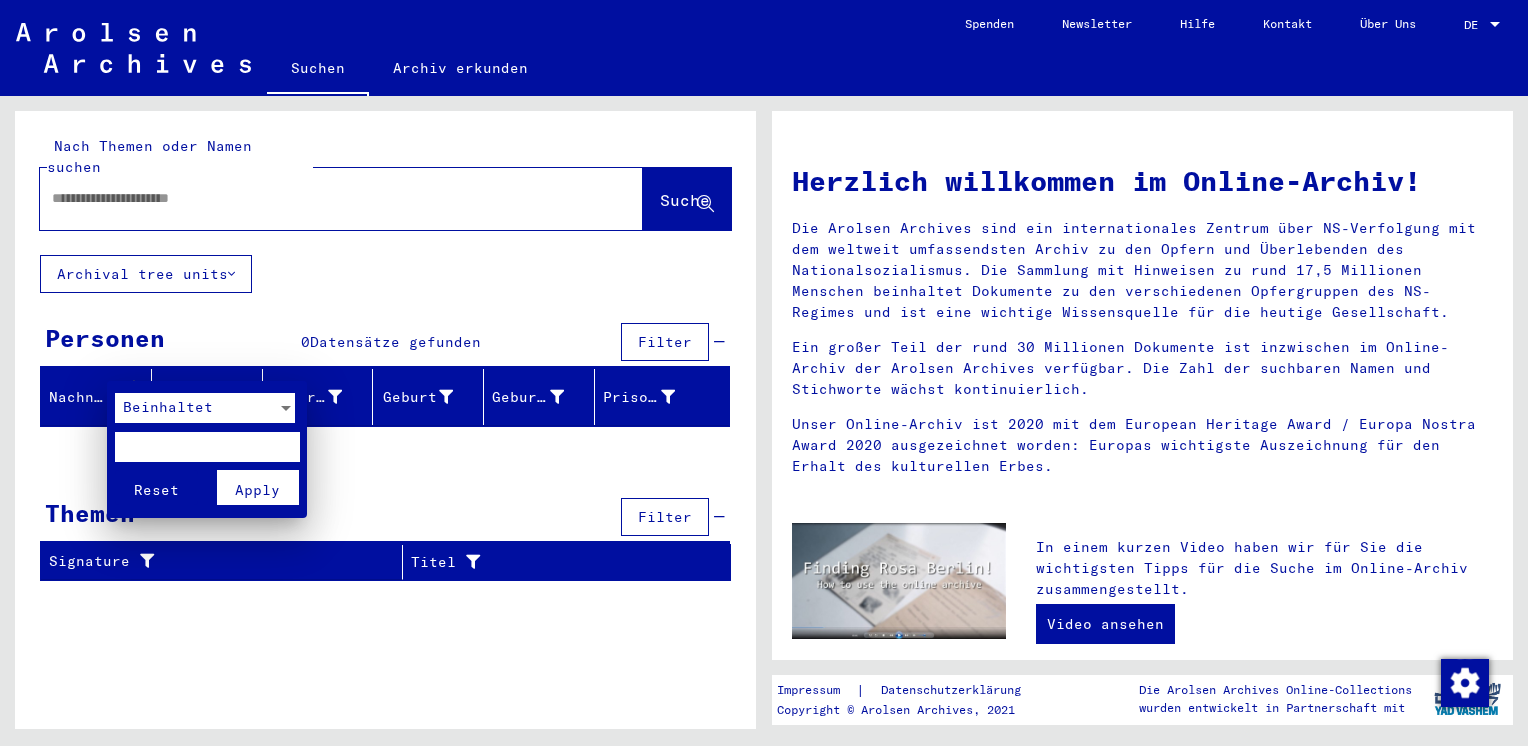 type 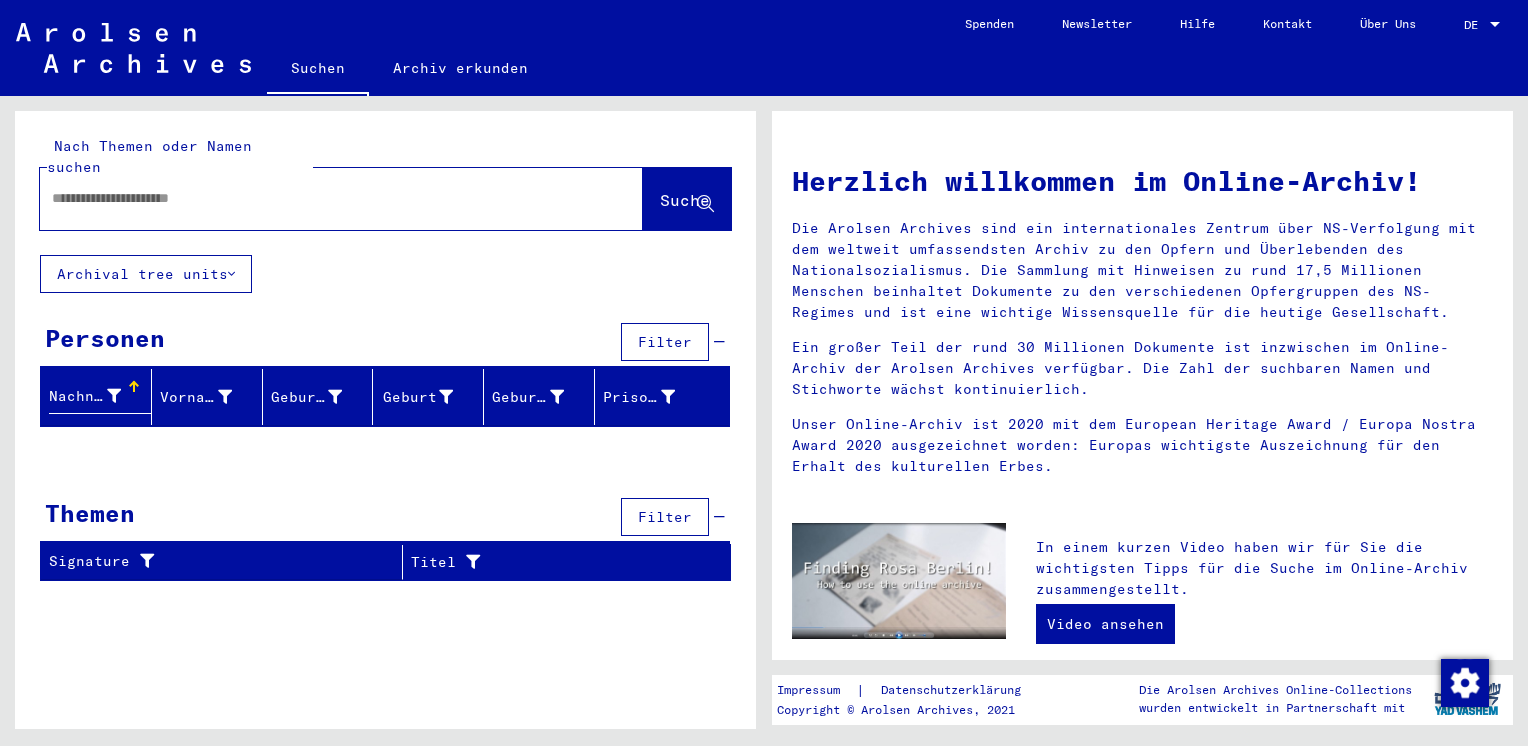 click on "Nachname" at bounding box center [85, 396] 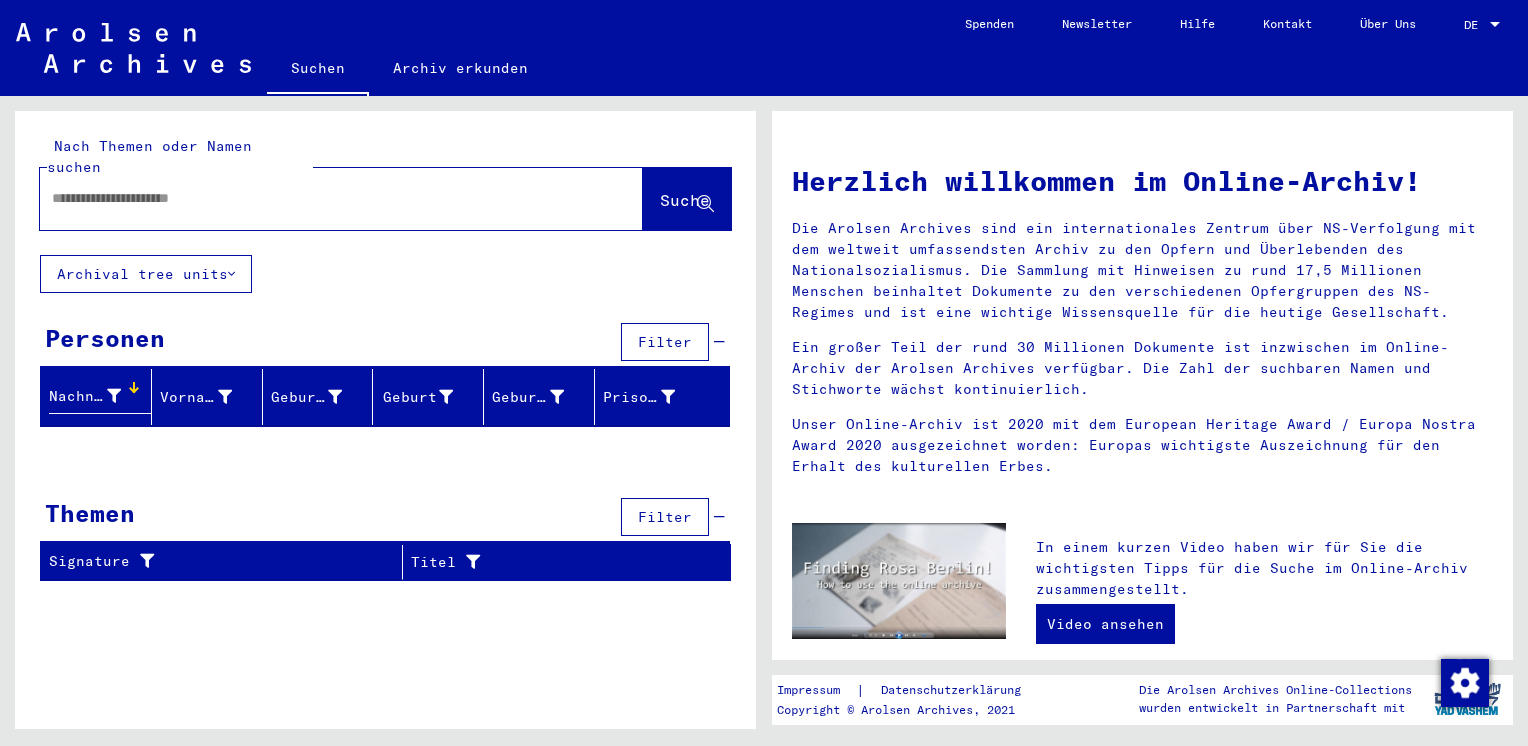click on "Nachname" at bounding box center [100, 397] 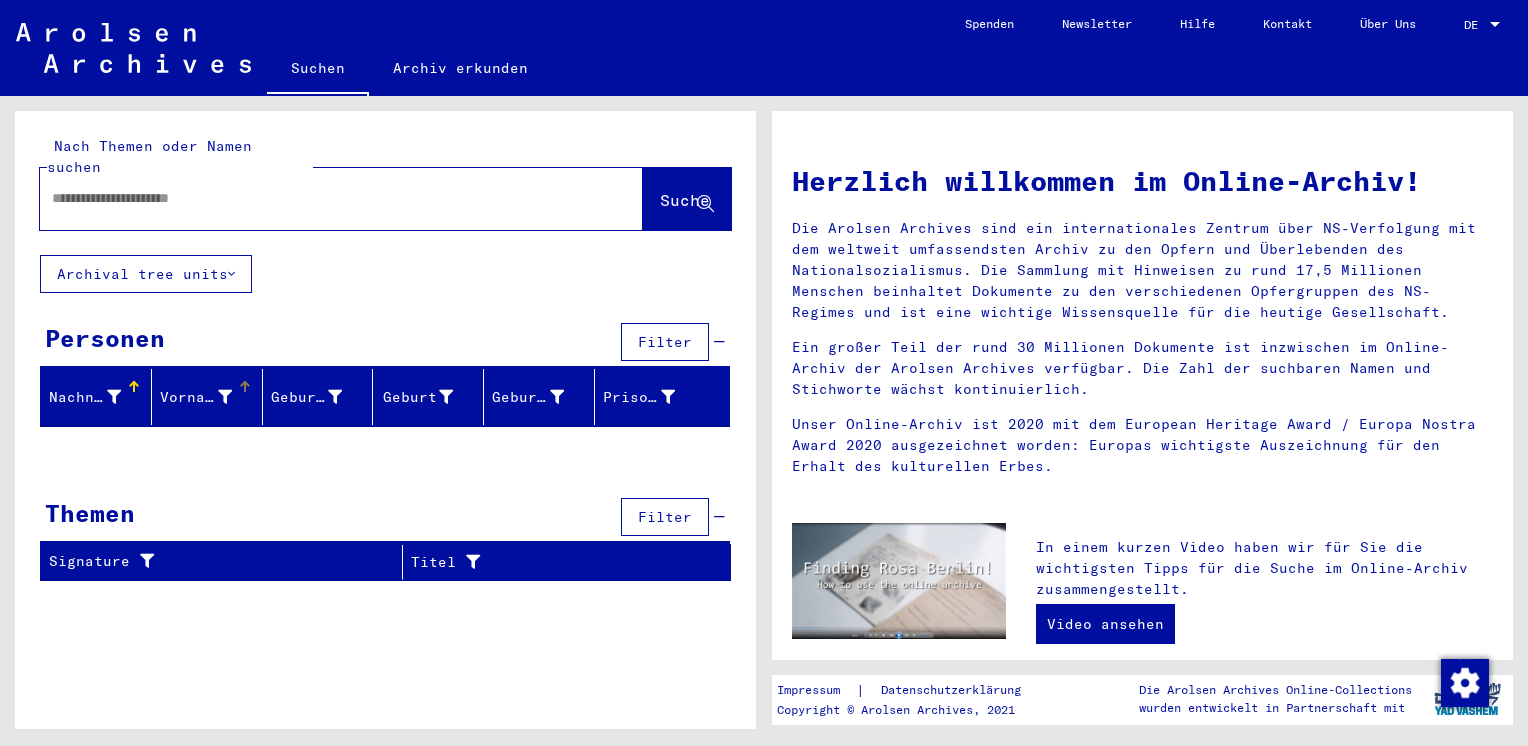 click on "Vorname" at bounding box center (198, 397) 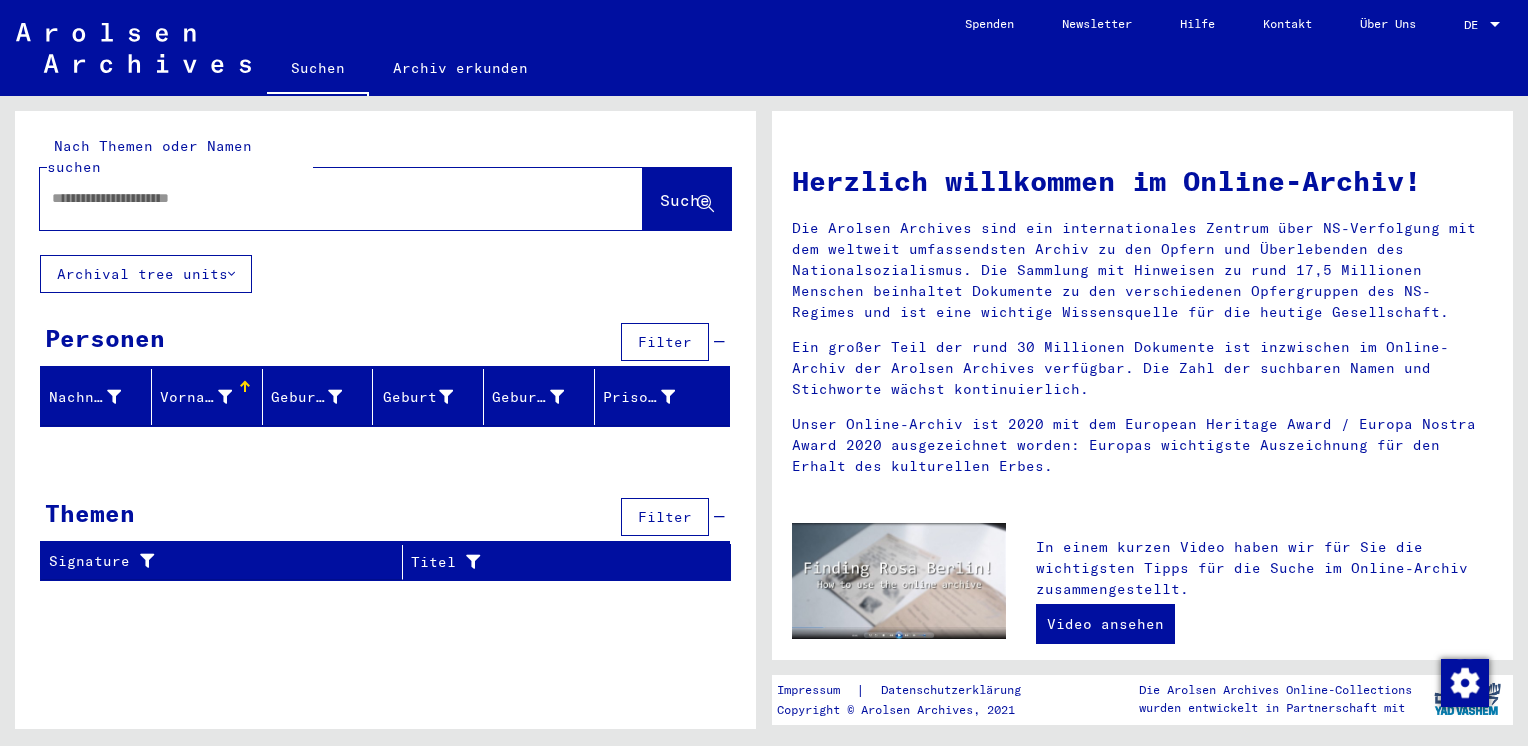 click on "Vorname" at bounding box center (196, 397) 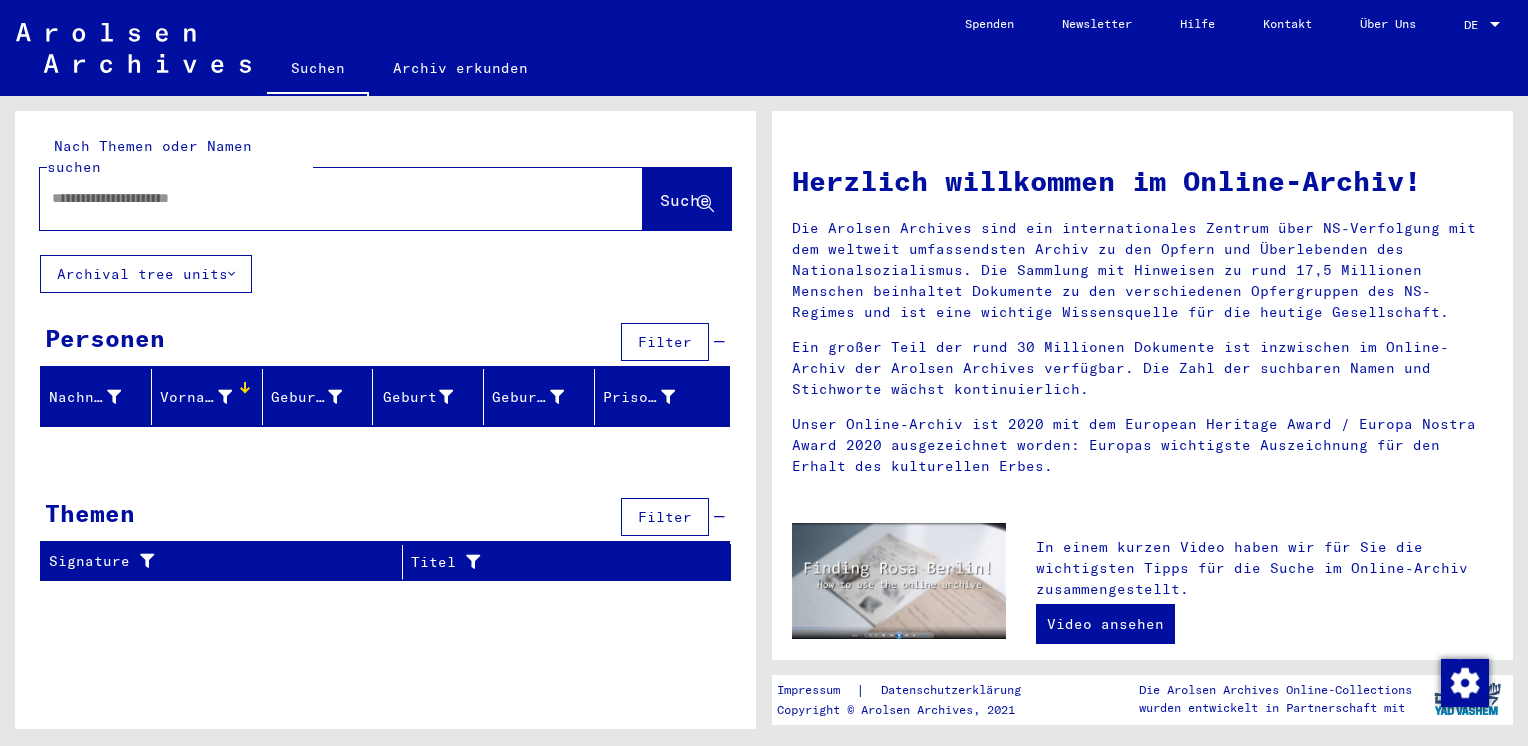 click at bounding box center (317, 198) 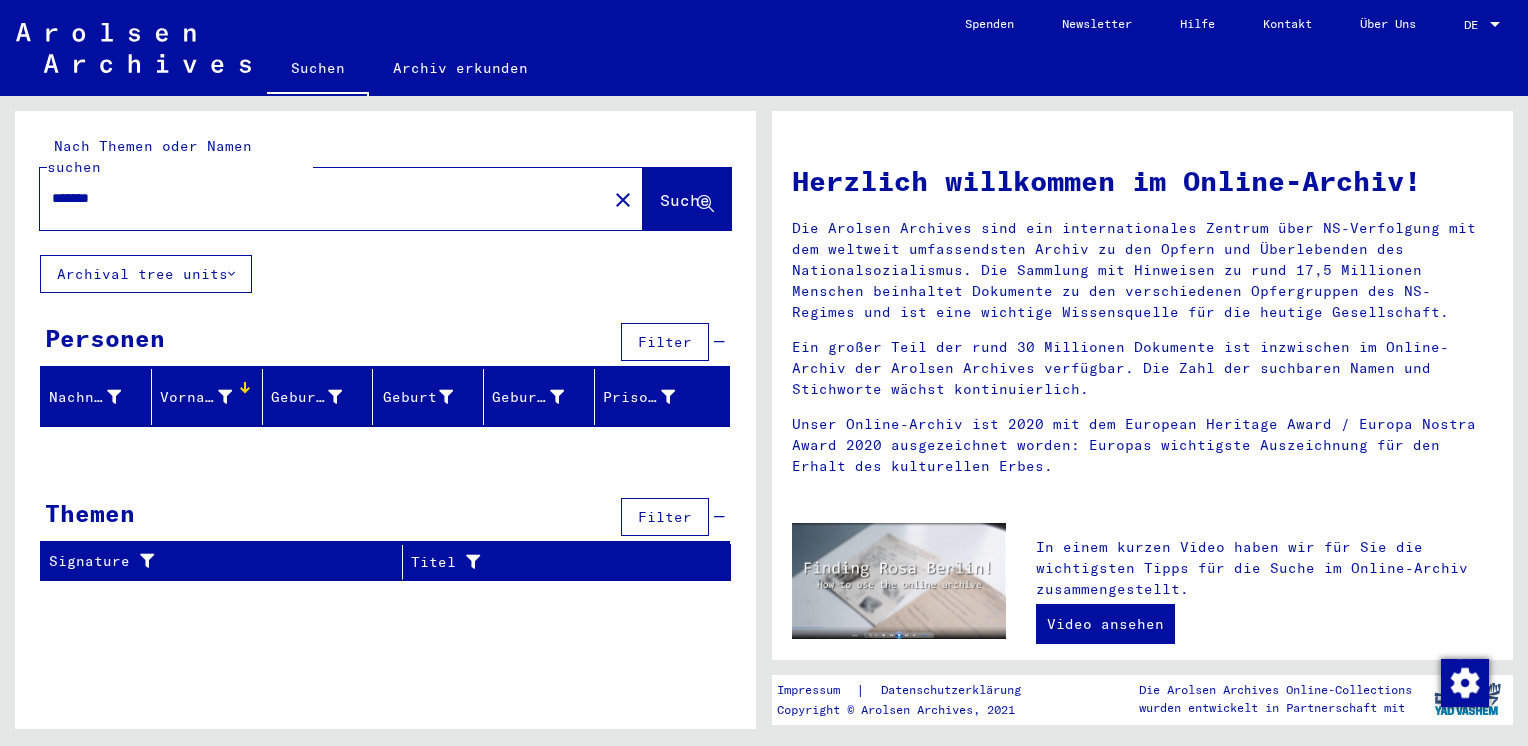 type on "*******" 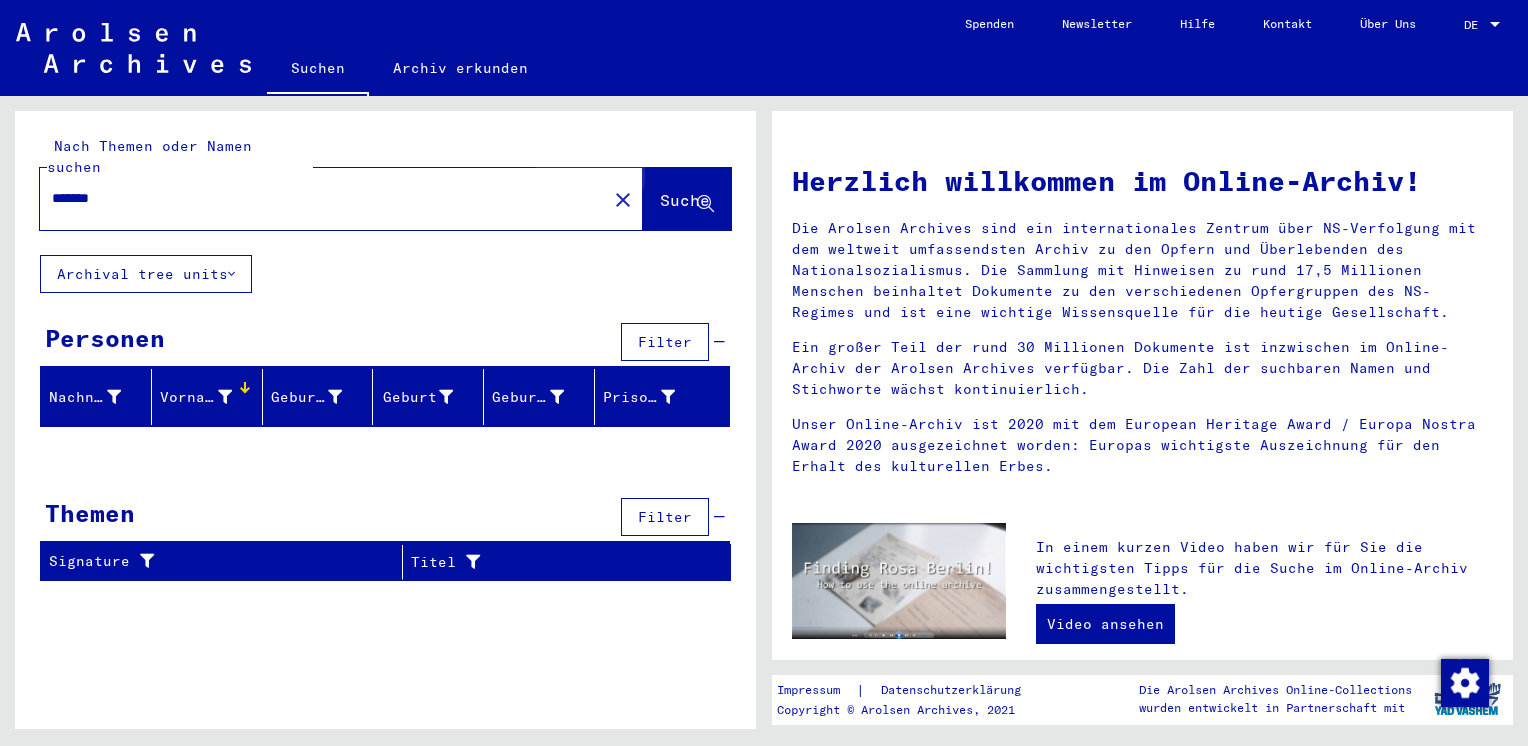 click on "Suche" 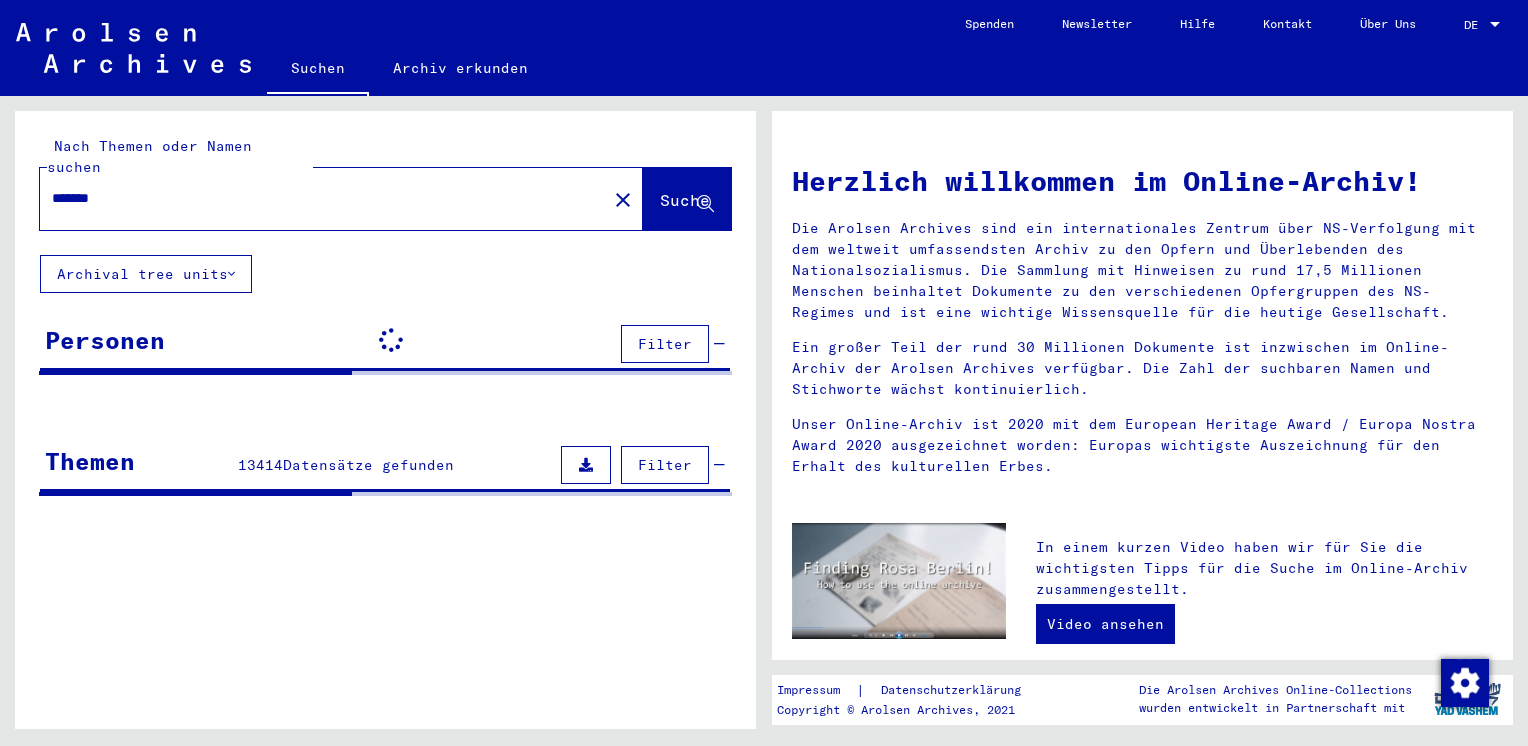 click at bounding box center (586, 465) 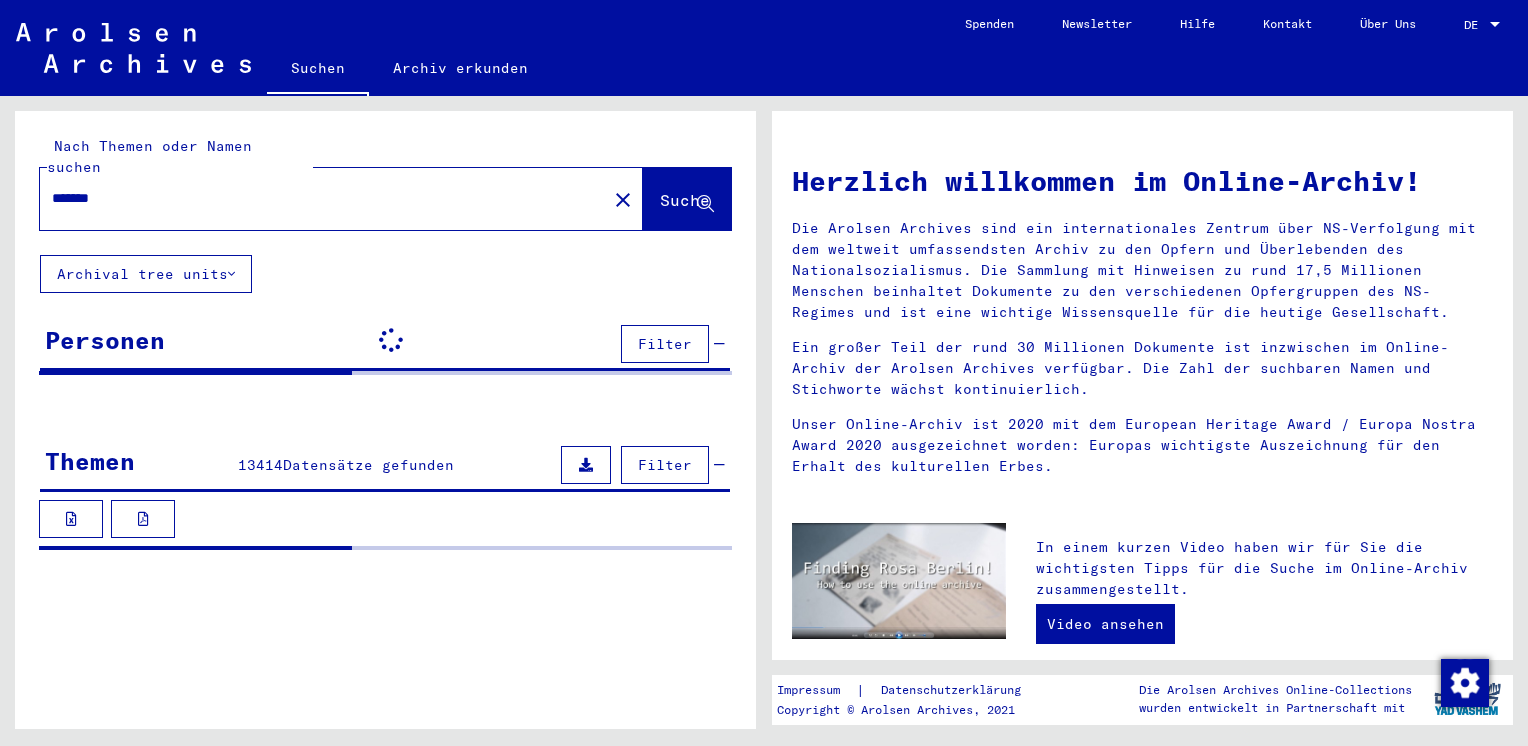 click at bounding box center (586, 465) 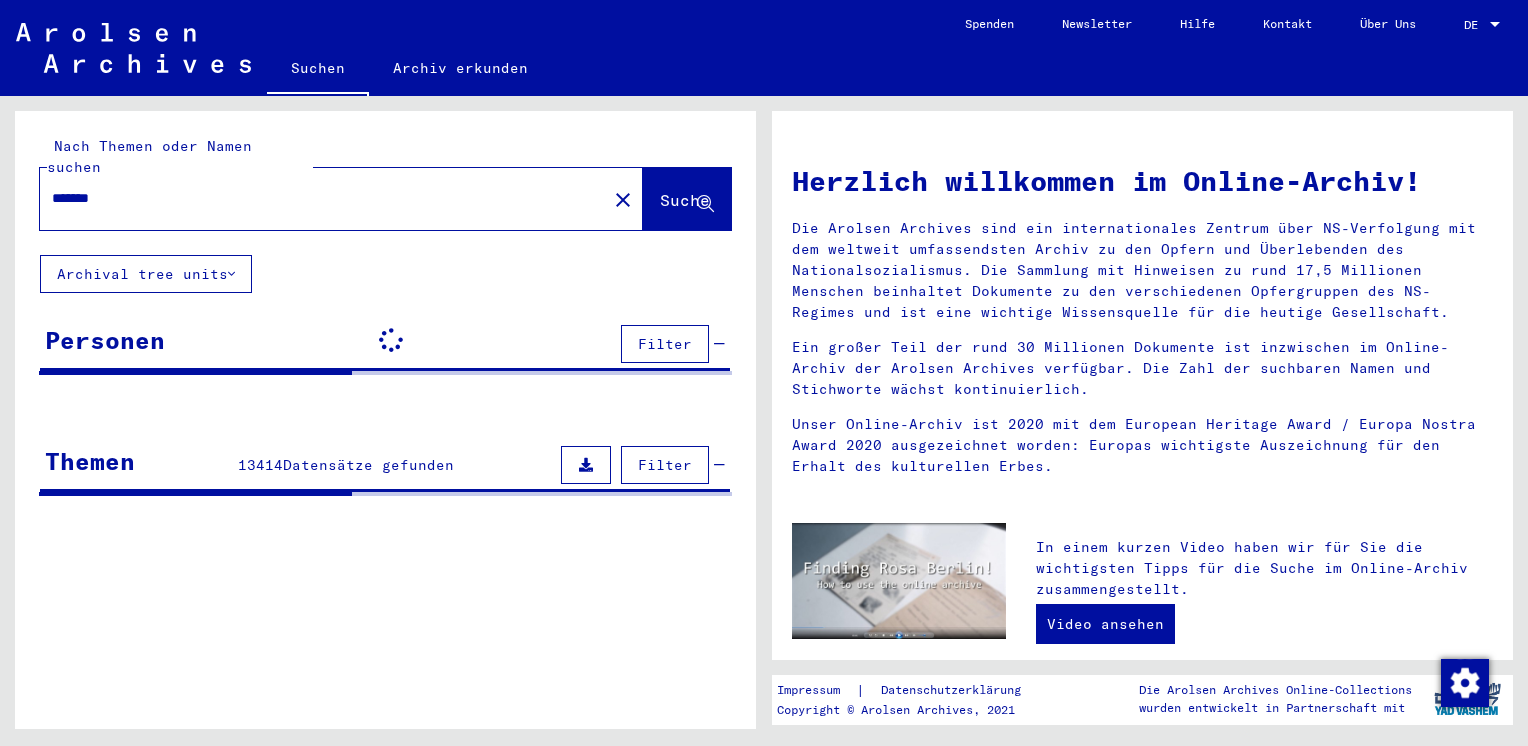 click on "Filter" at bounding box center (665, 465) 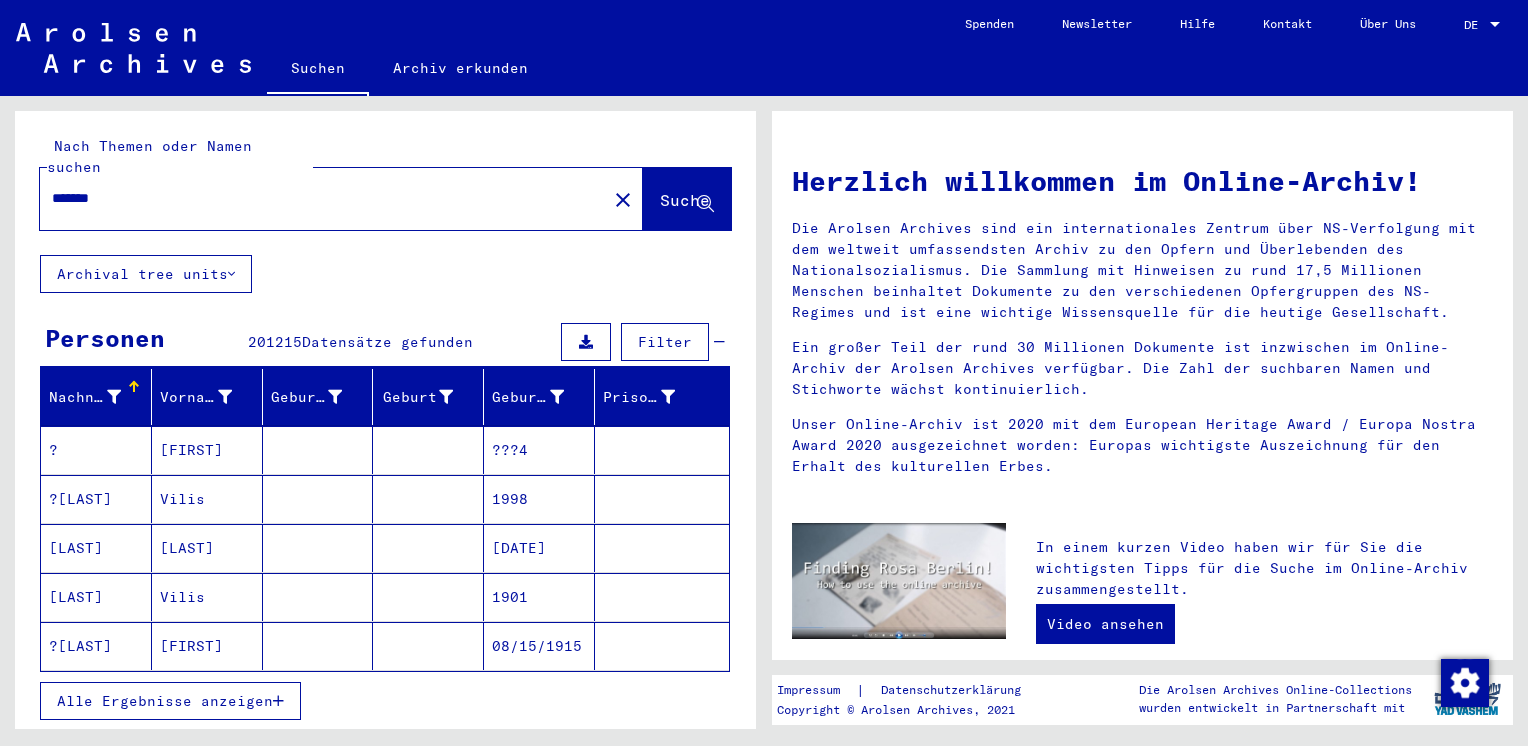 click at bounding box center (114, 397) 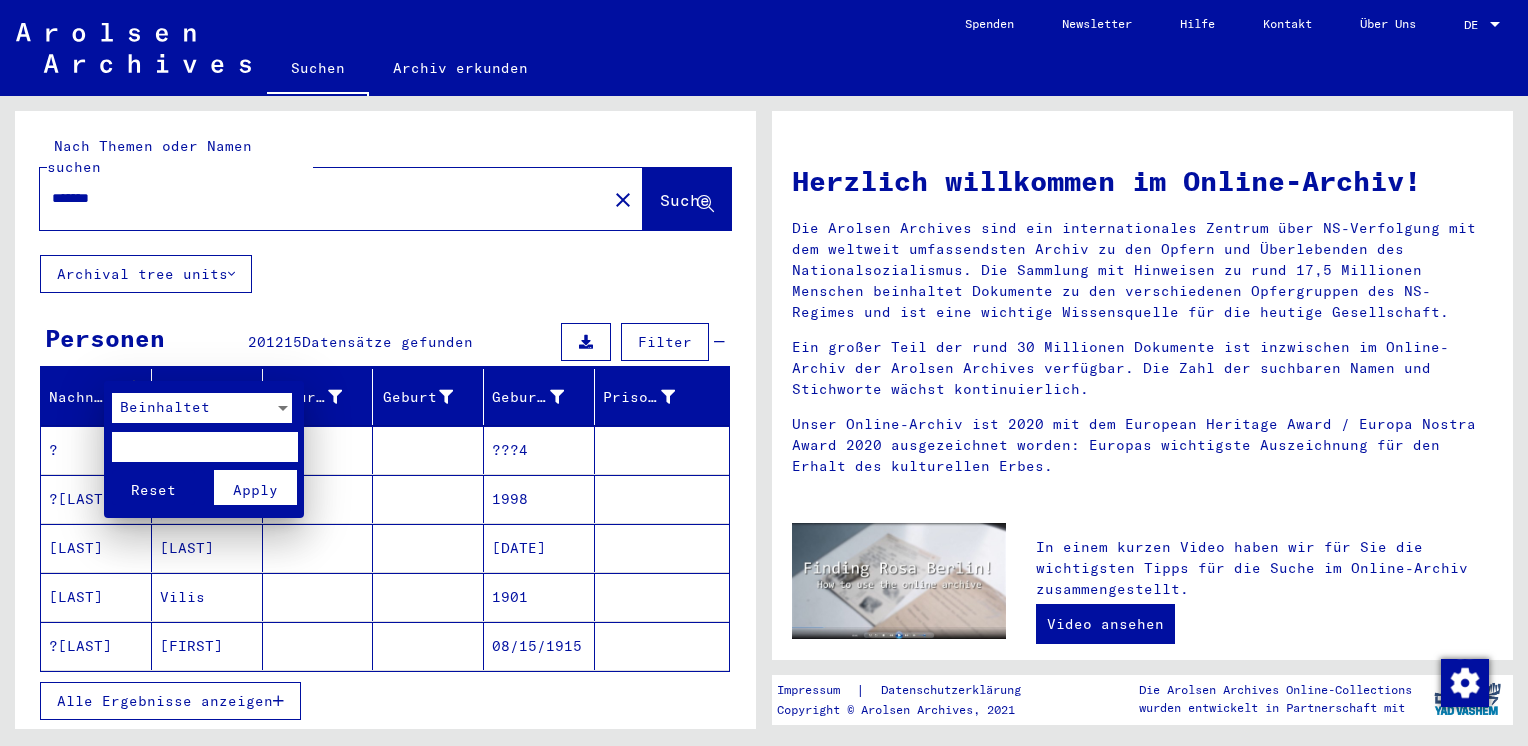 click at bounding box center (204, 447) 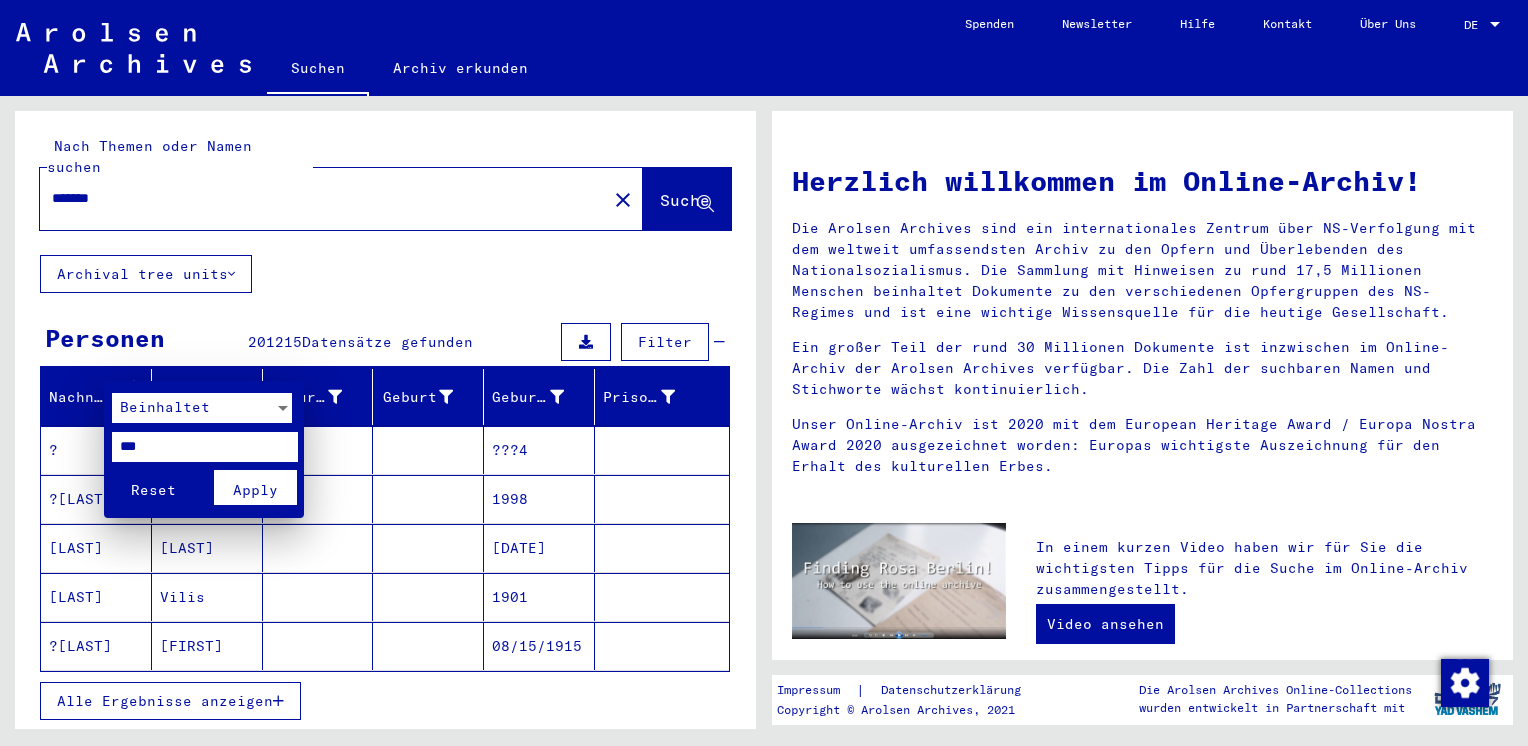 type on "***" 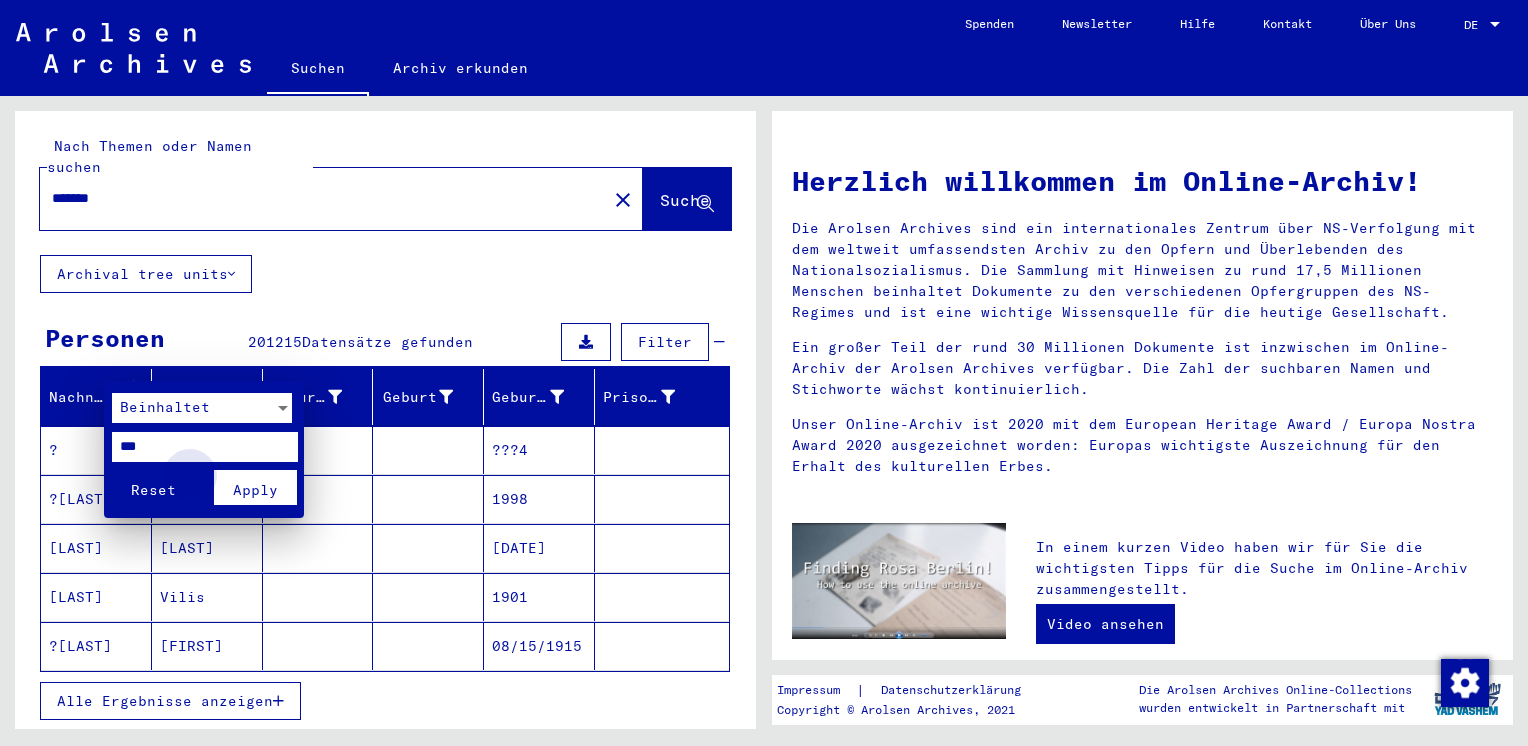 click on "Apply" at bounding box center [255, 490] 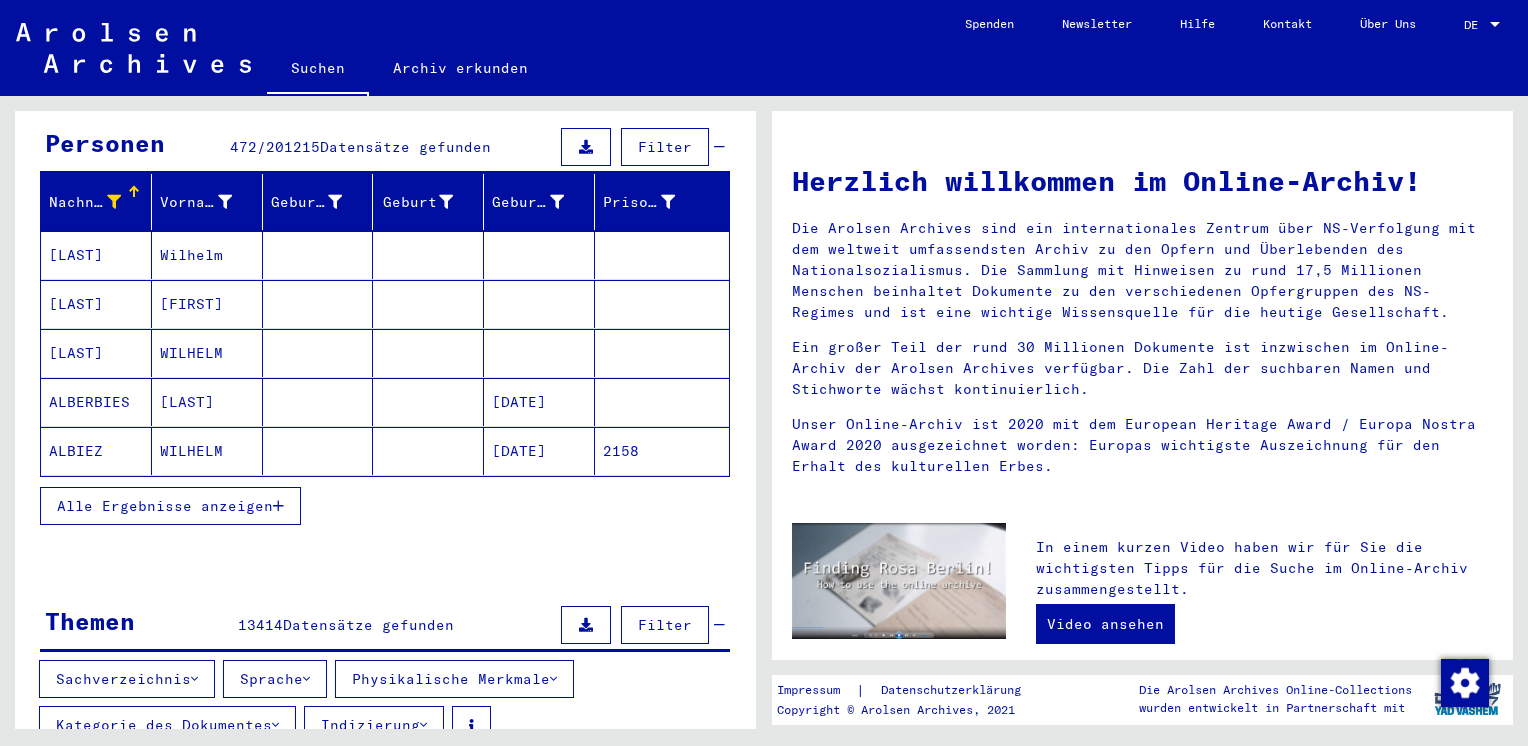 scroll, scrollTop: 100, scrollLeft: 0, axis: vertical 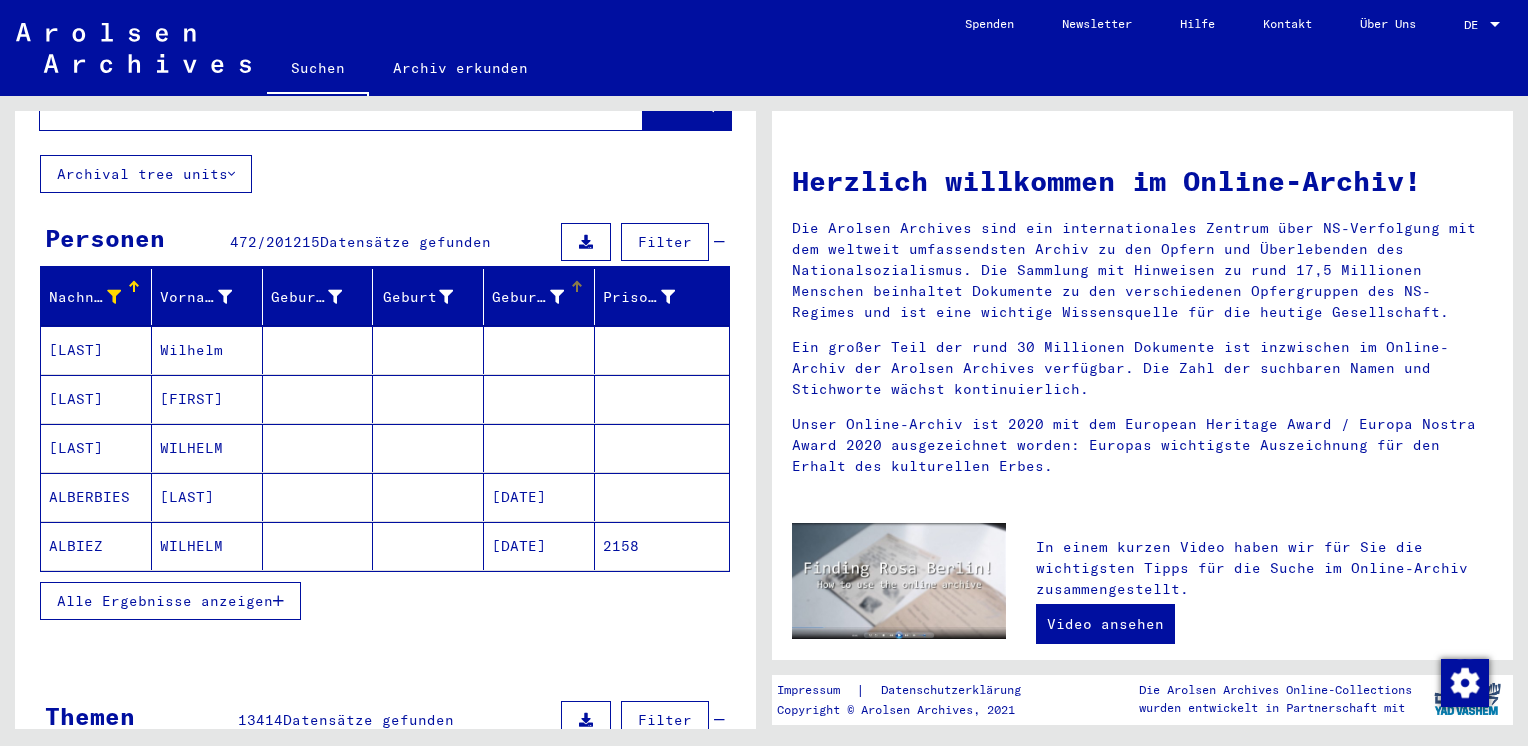 click on "Geburtsdatum" at bounding box center [528, 297] 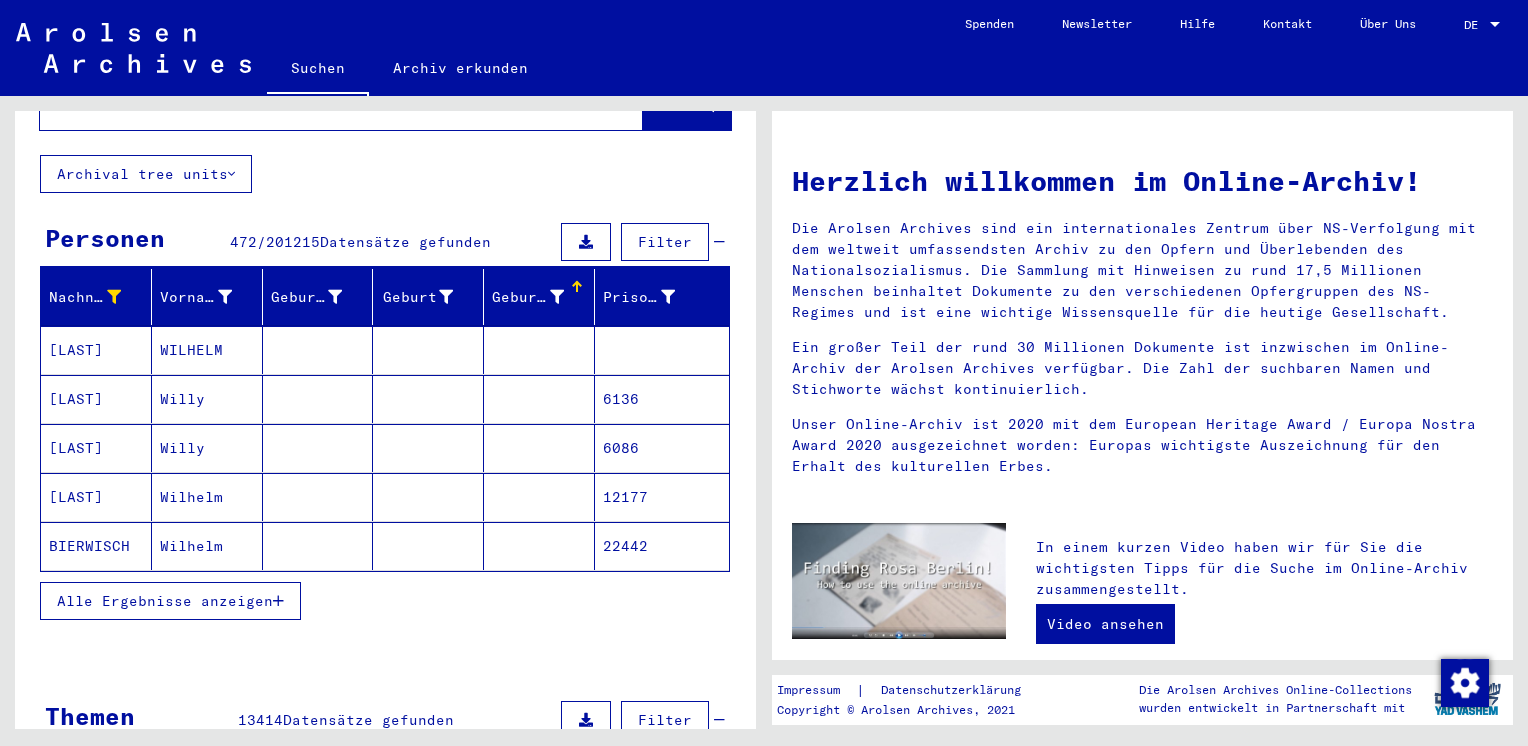 click at bounding box center [557, 297] 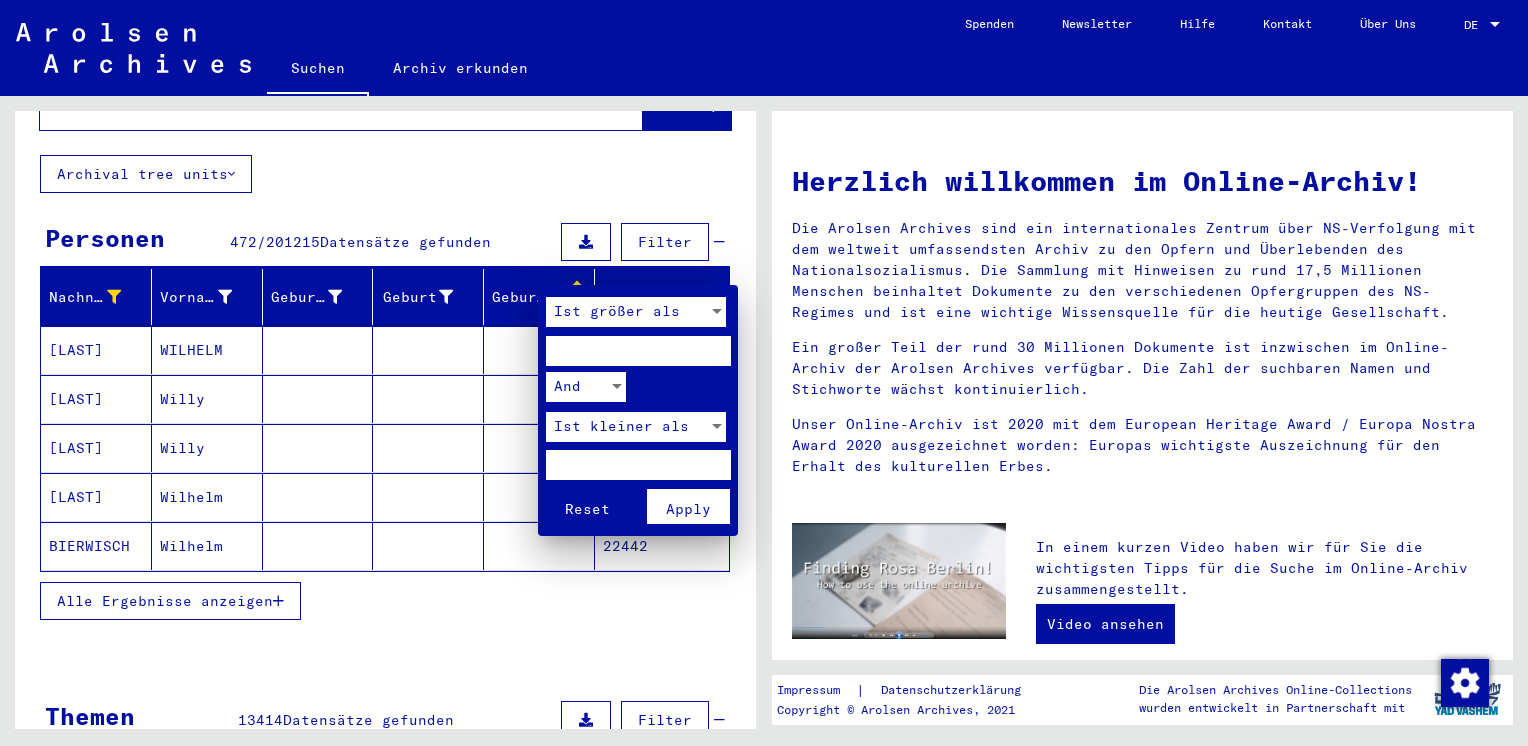 click at bounding box center [638, 351] 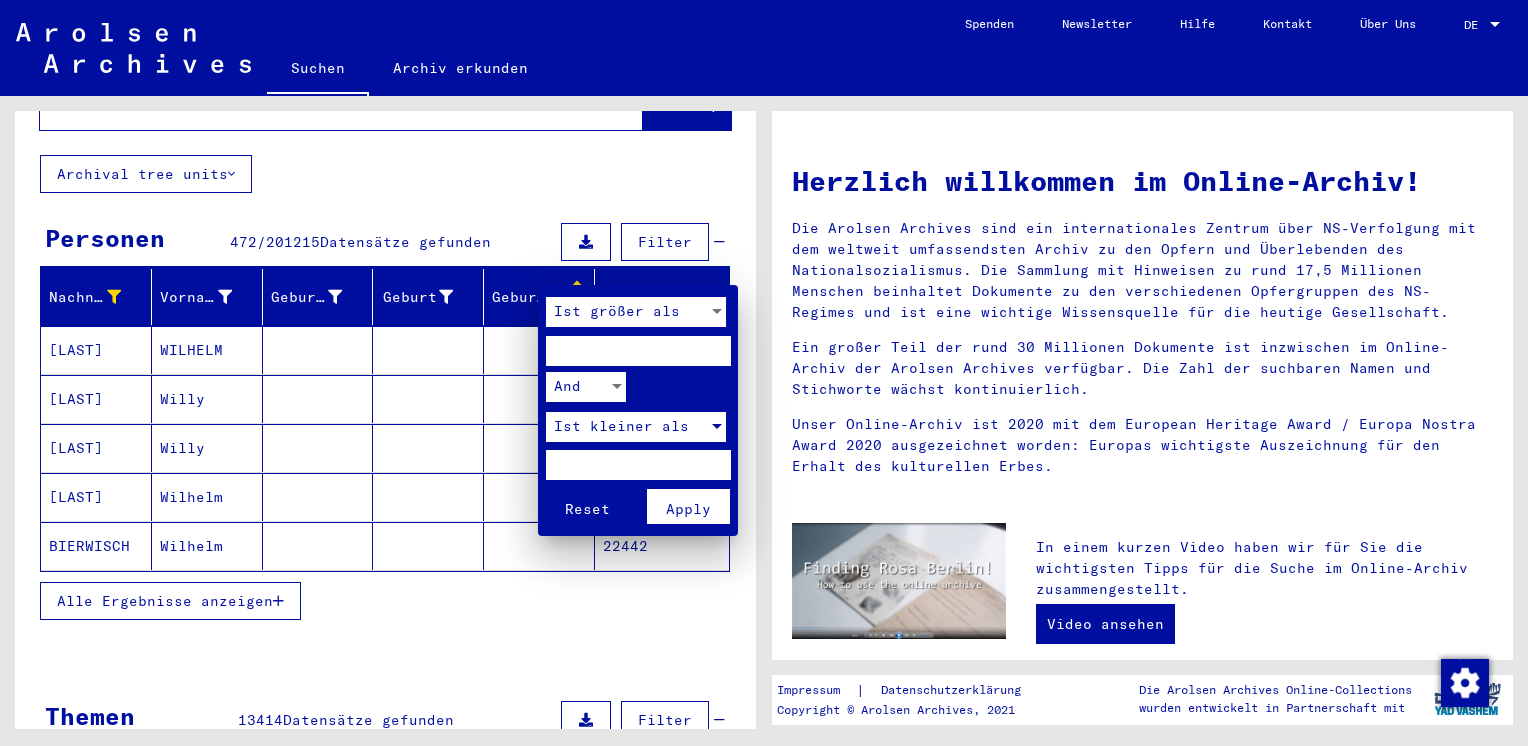 click on "Ist kleiner als" at bounding box center [621, 426] 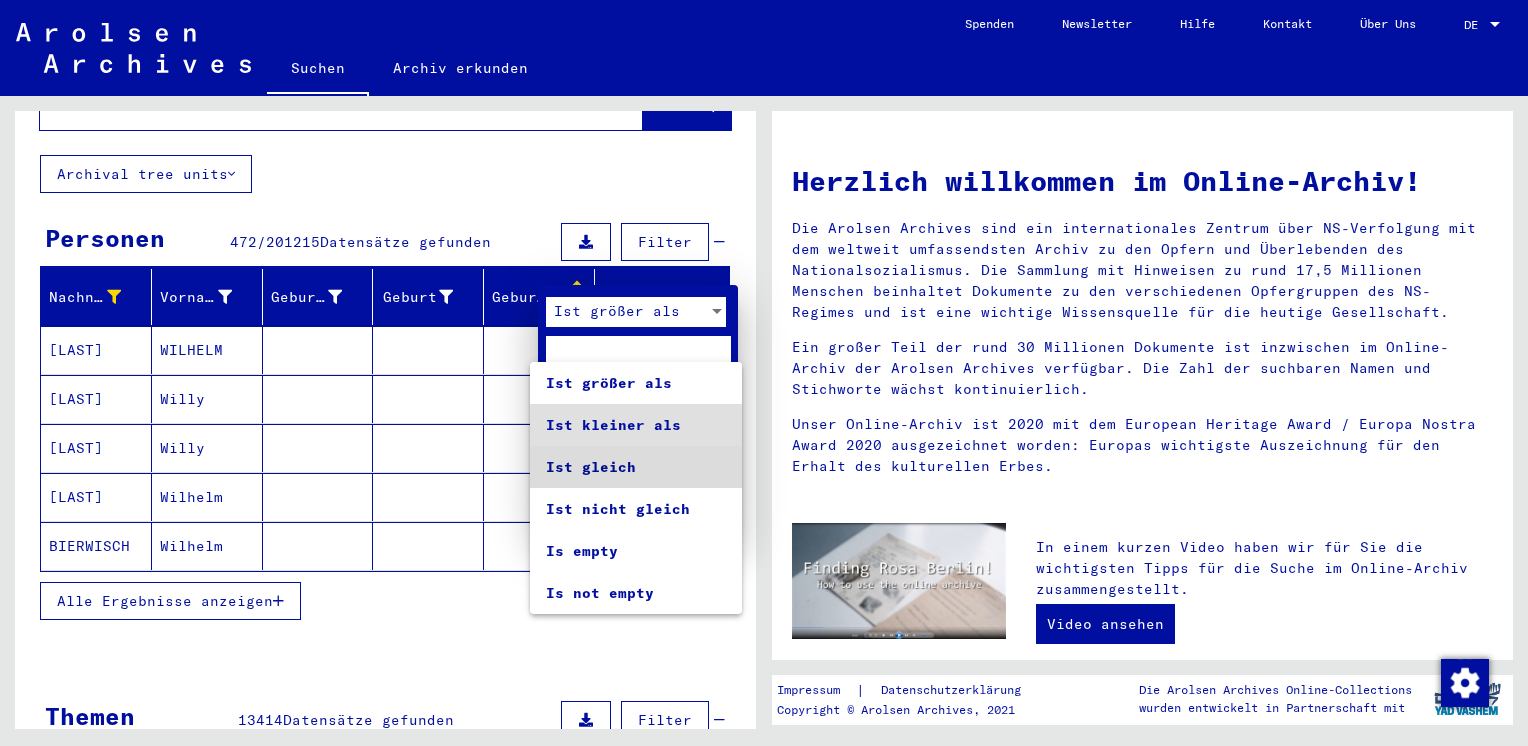 click on "Ist gleich" at bounding box center [636, 467] 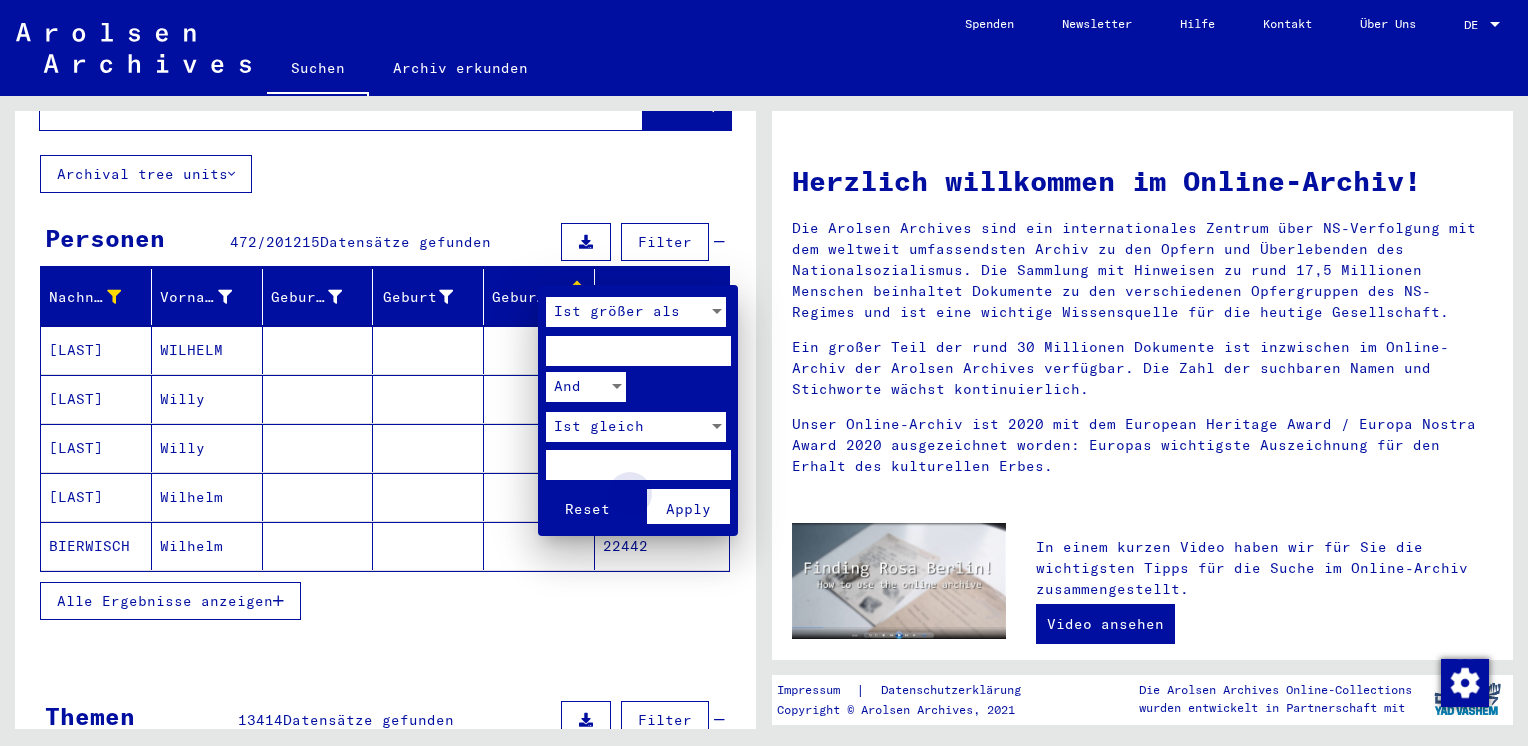 click on "Apply" at bounding box center (688, 509) 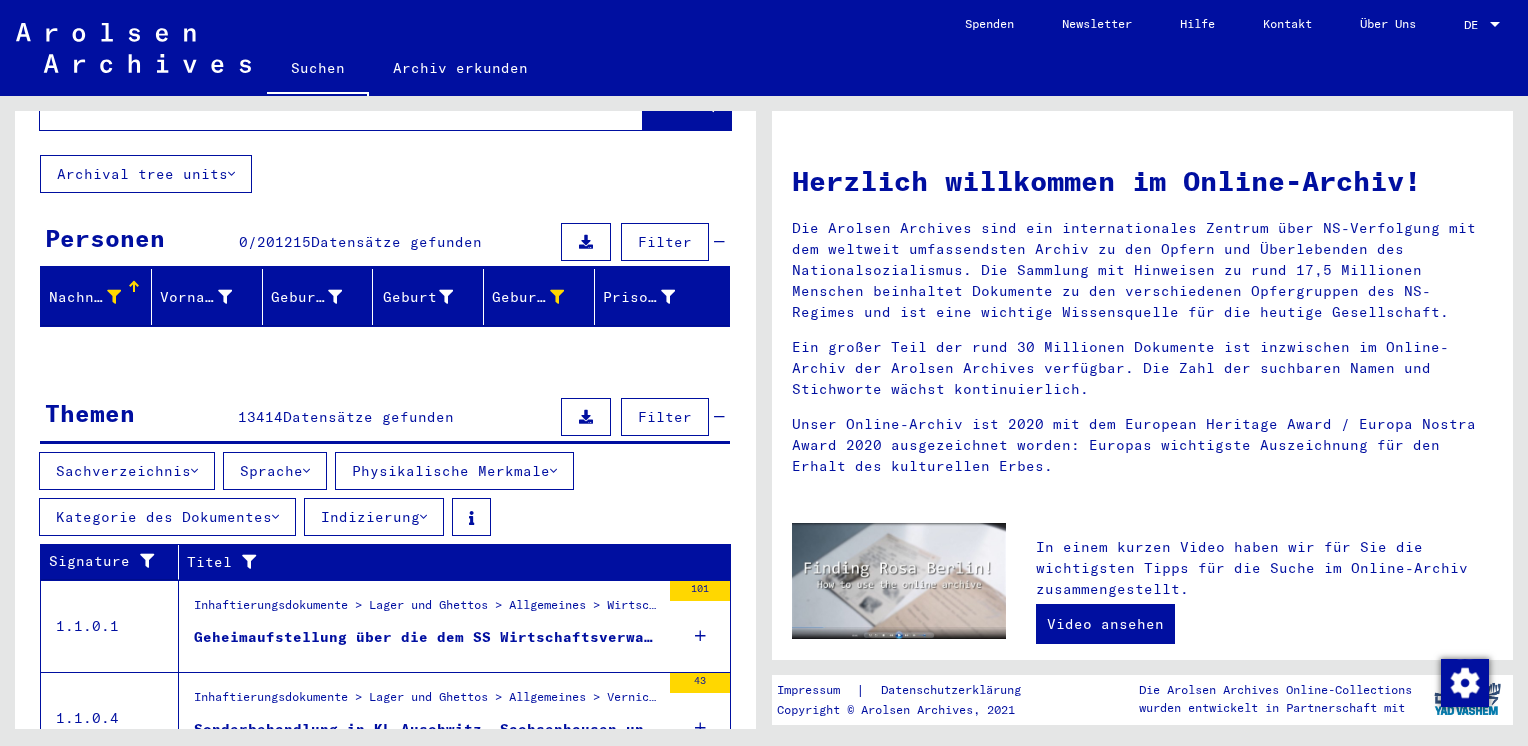 click on "Filter" at bounding box center [665, 242] 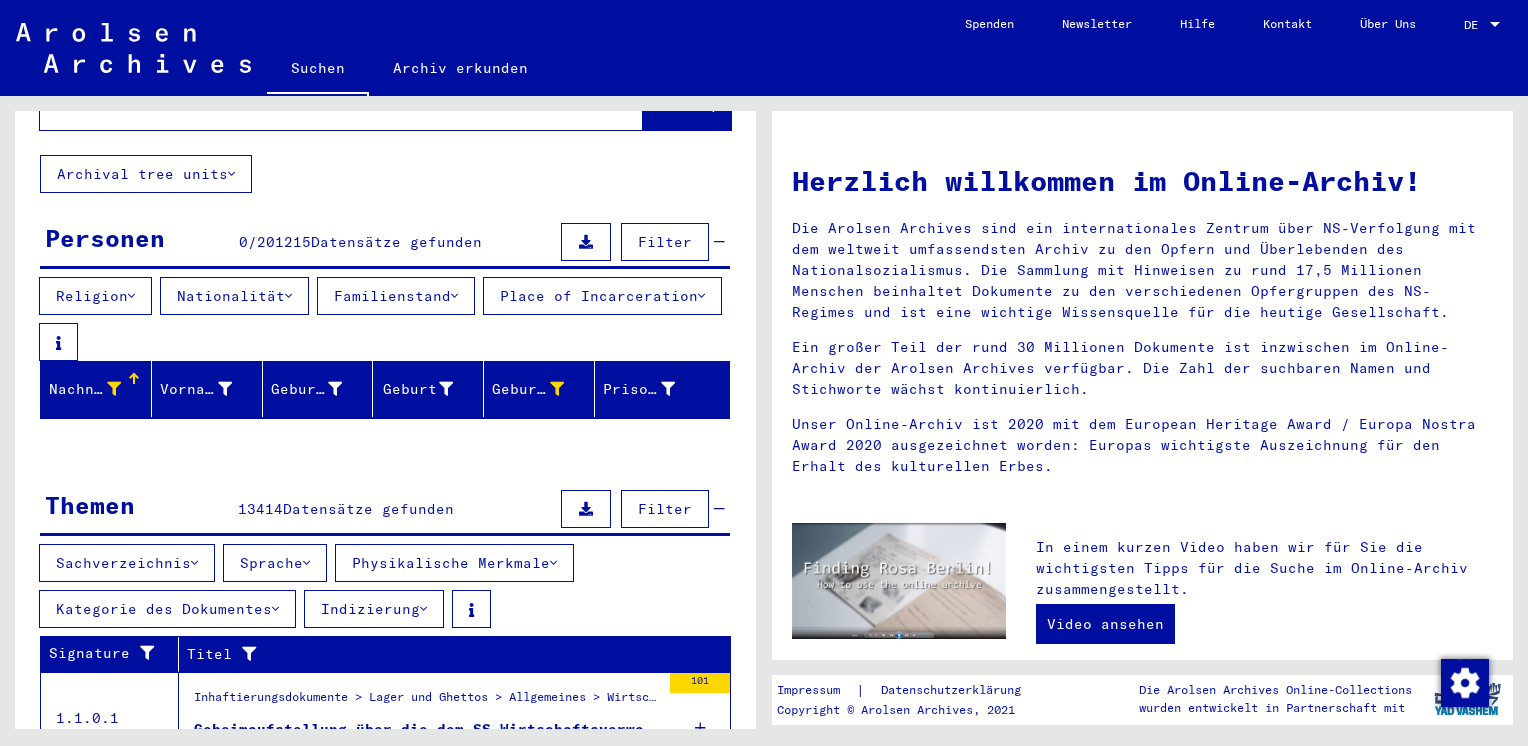 click on "Nationalität" at bounding box center (234, 296) 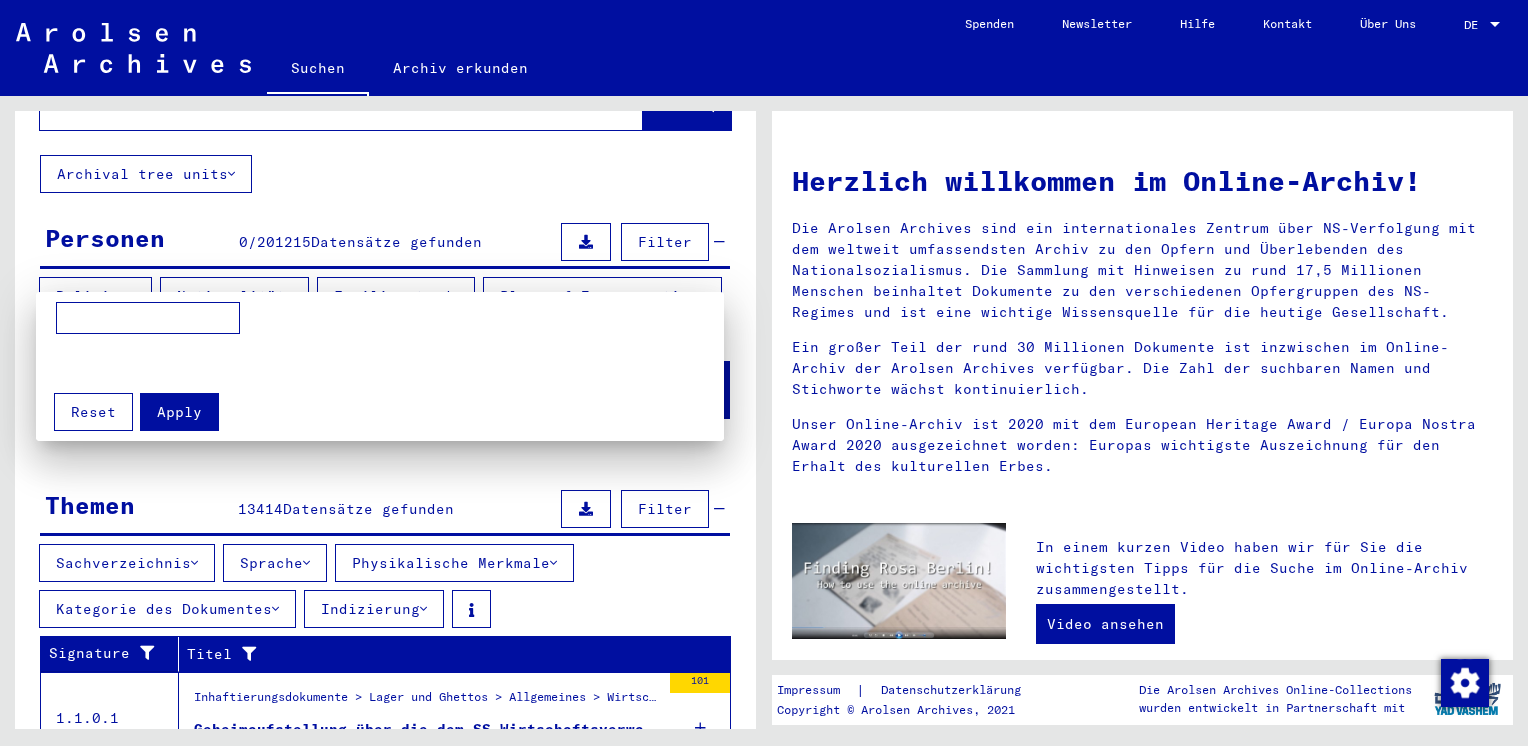 click at bounding box center [380, 340] 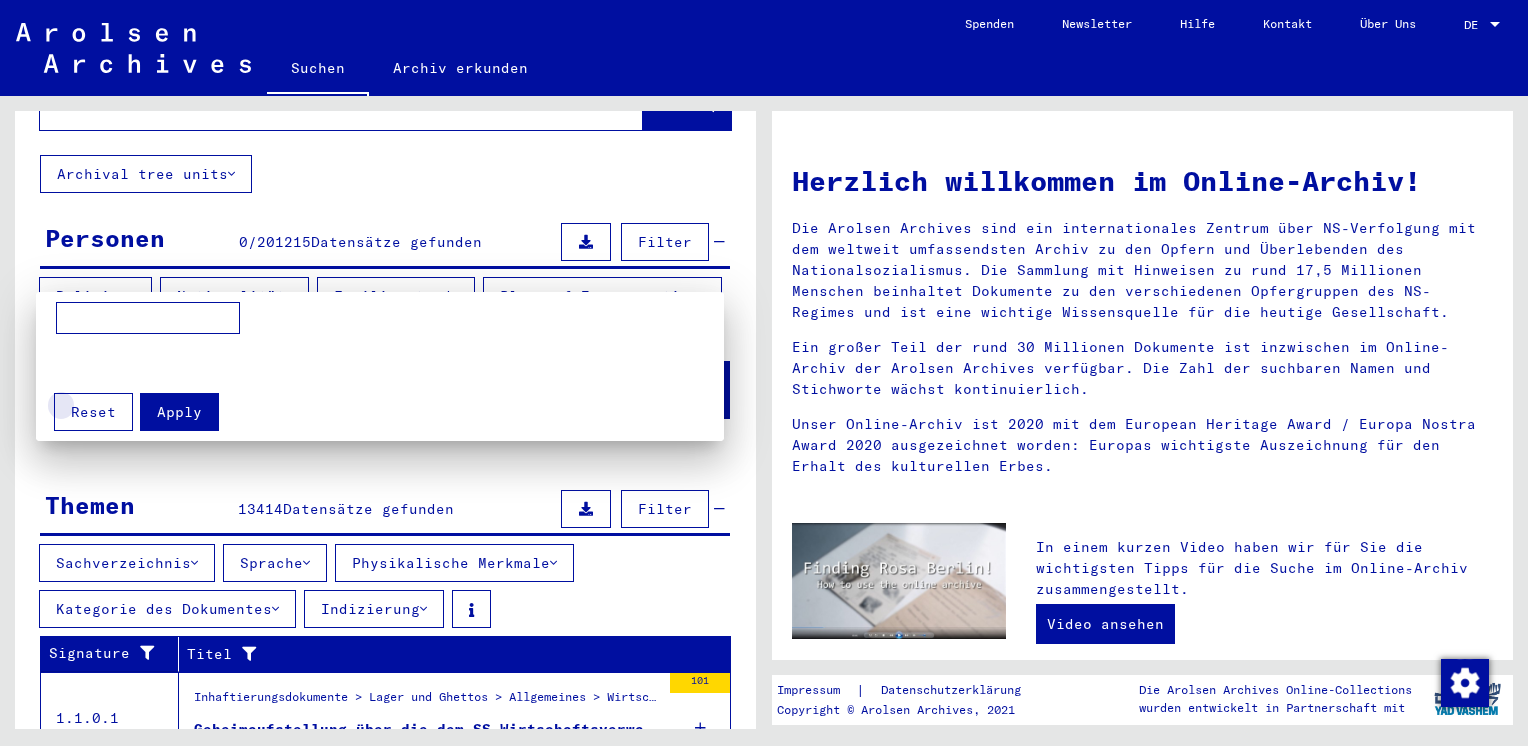 click on "Reset" at bounding box center (93, 412) 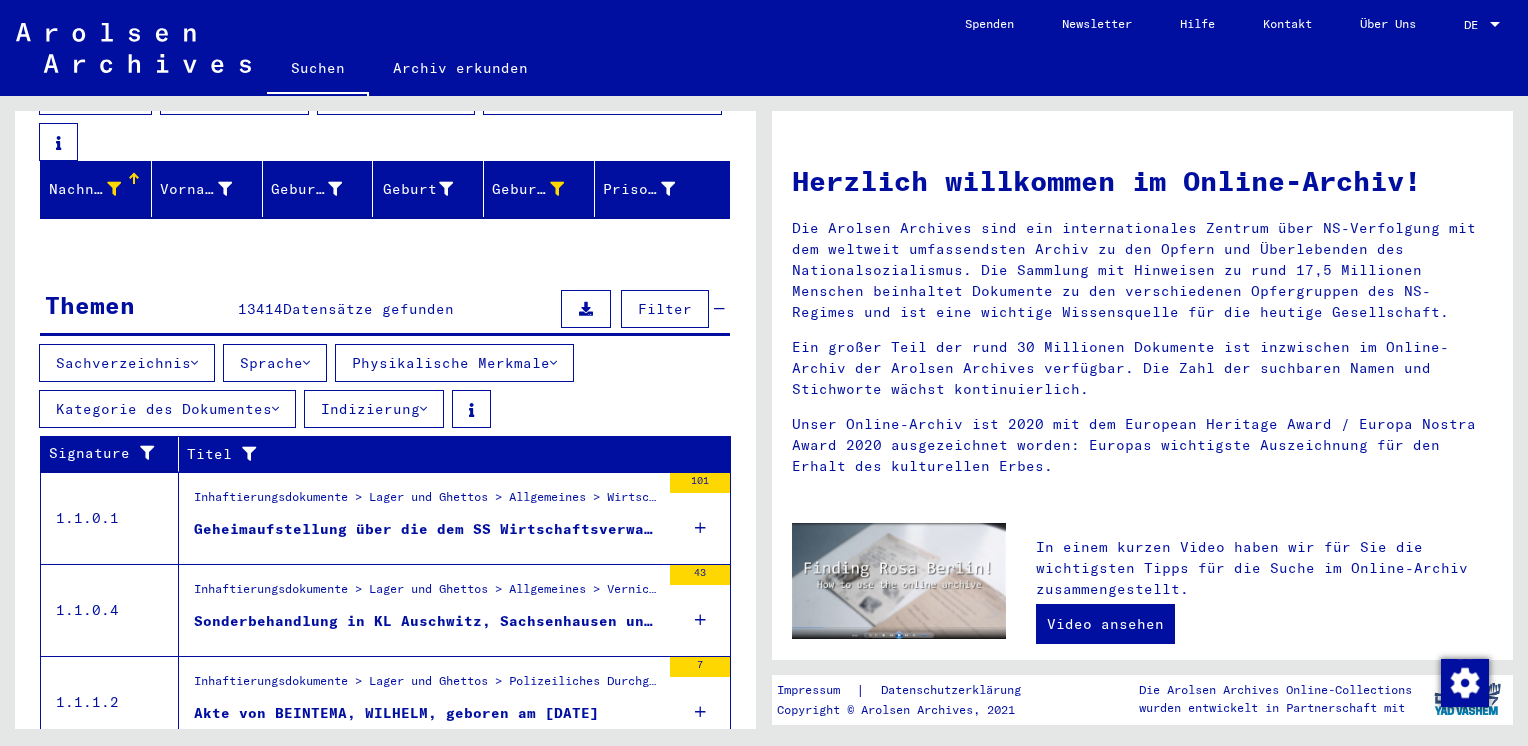 scroll, scrollTop: 0, scrollLeft: 0, axis: both 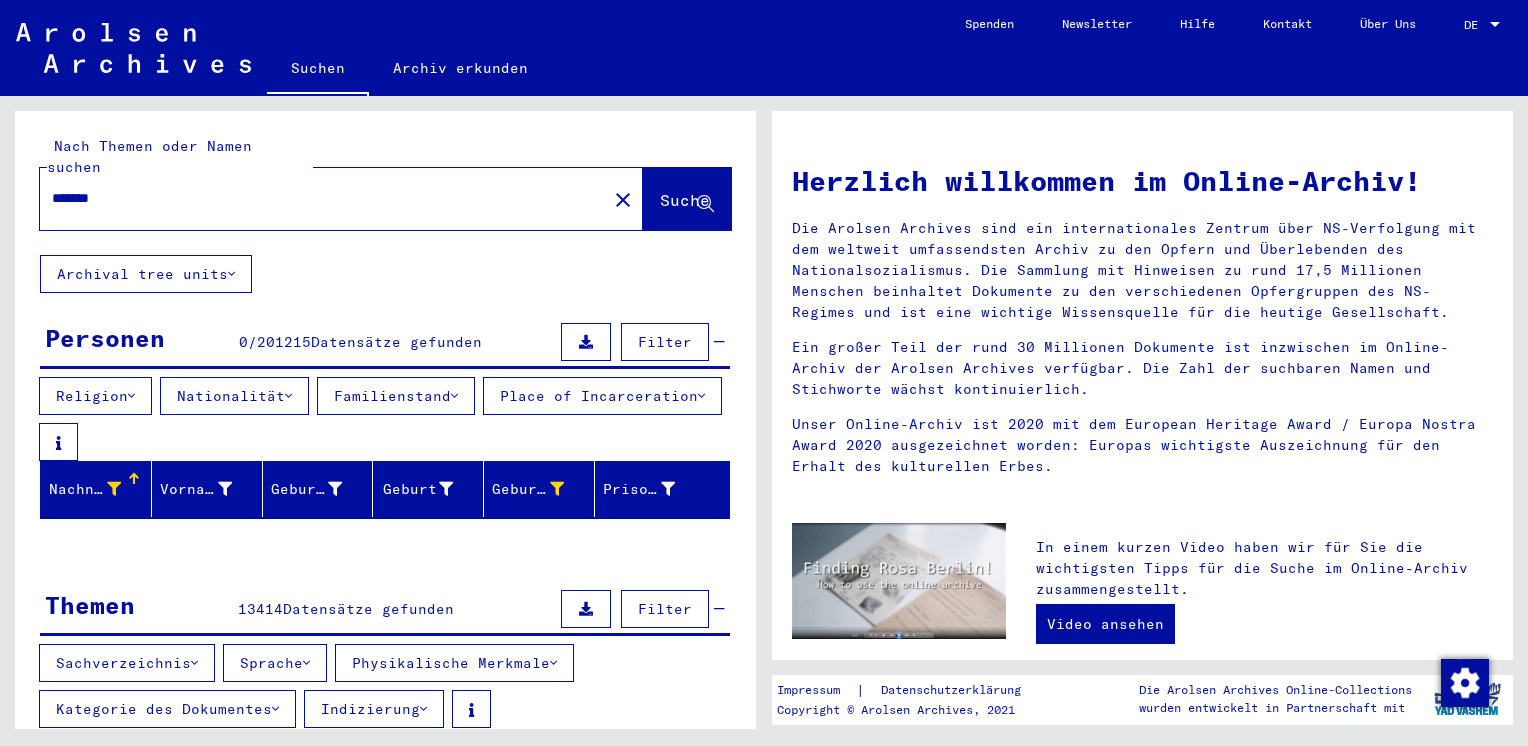 click on "*******" at bounding box center [317, 198] 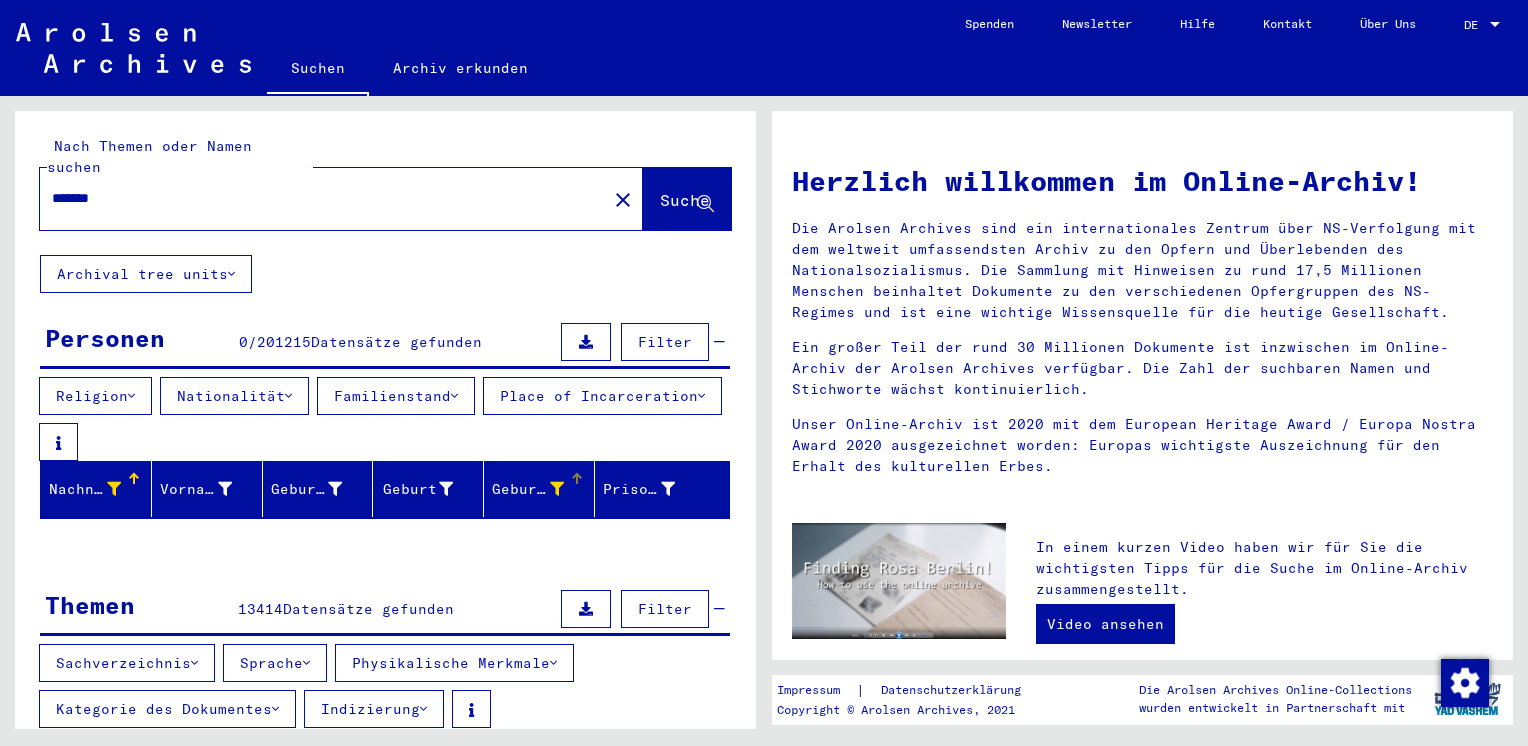 click on "Geburtsdatum" at bounding box center [528, 489] 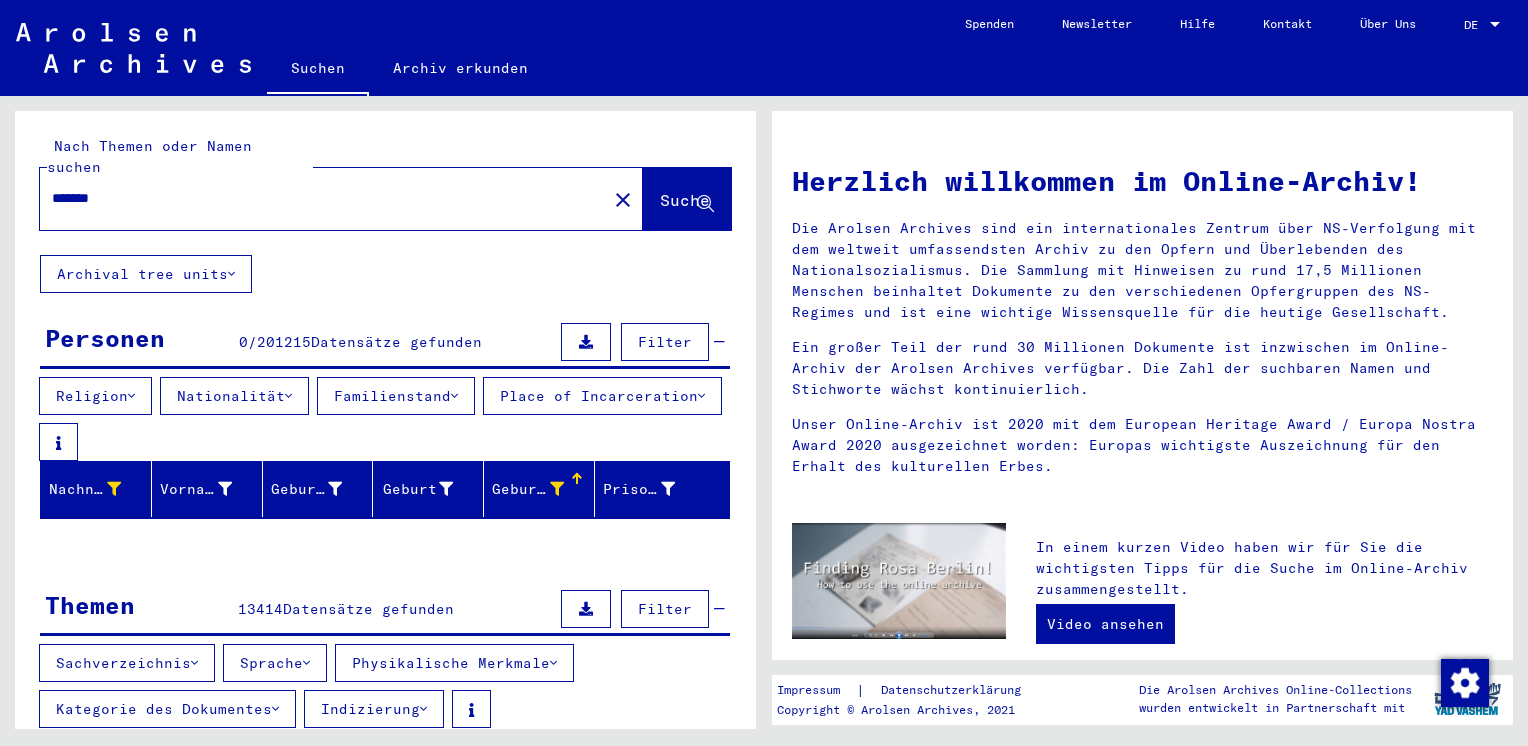 click on "Geburtsdatum" at bounding box center [528, 489] 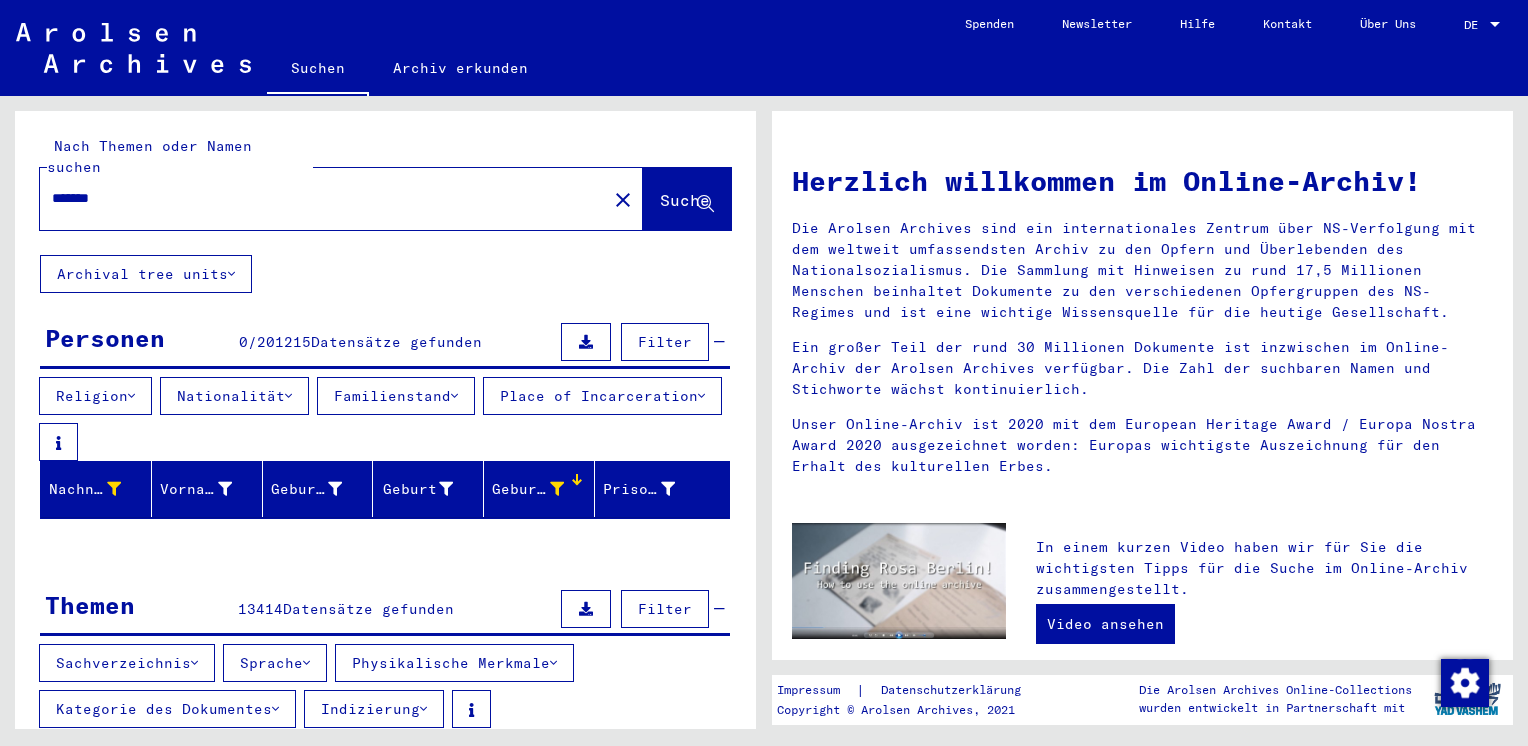 click at bounding box center [579, 482] 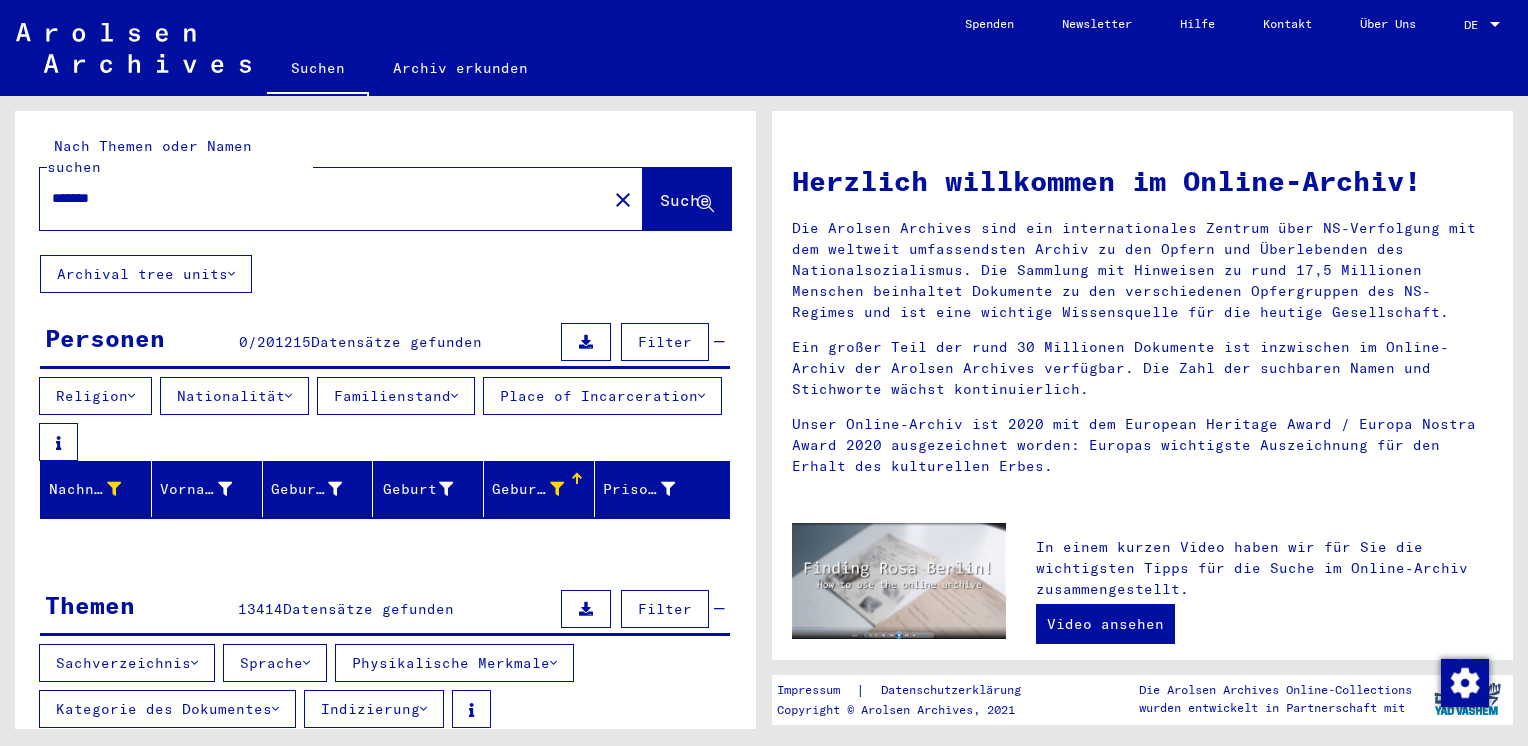 click at bounding box center (557, 489) 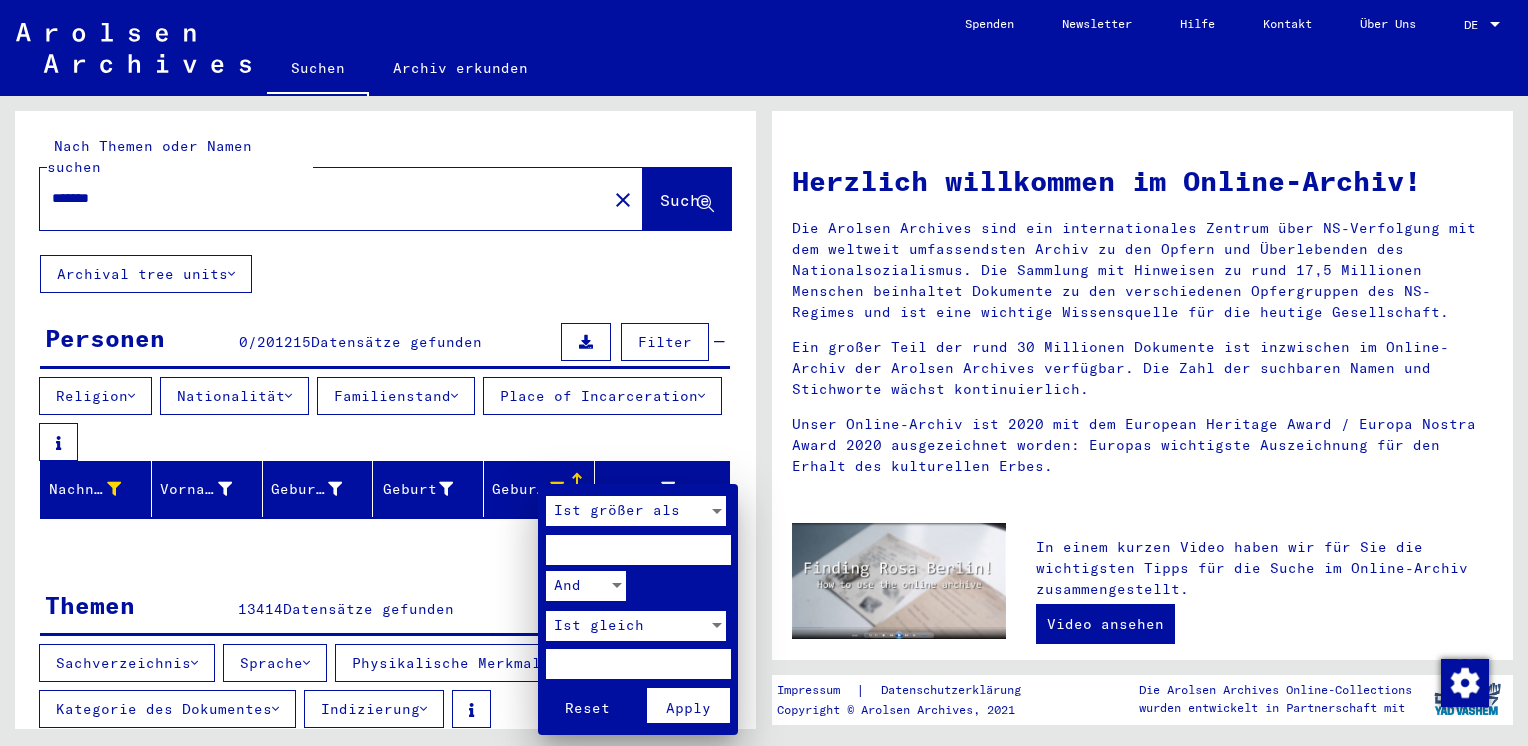 click at bounding box center [638, 664] 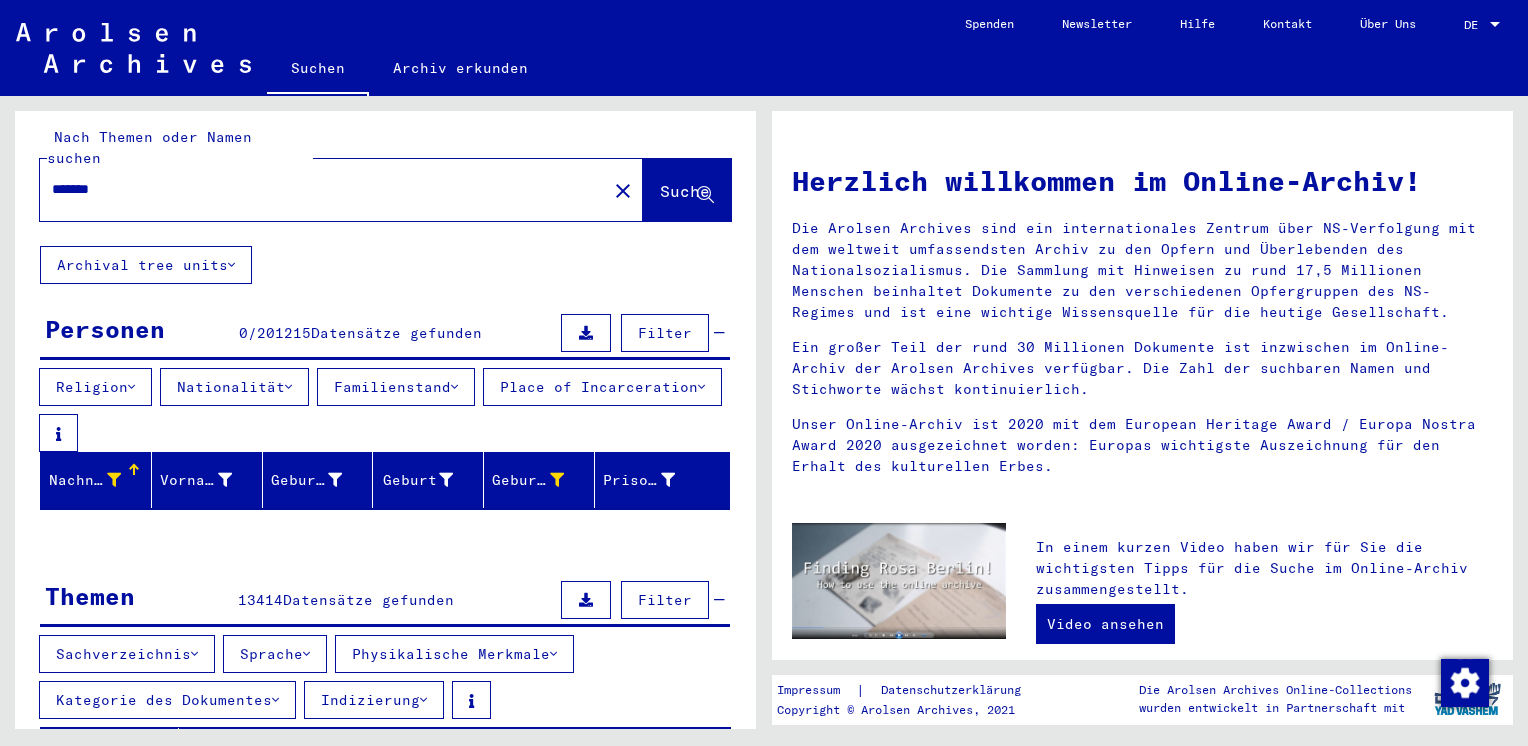 scroll, scrollTop: 0, scrollLeft: 0, axis: both 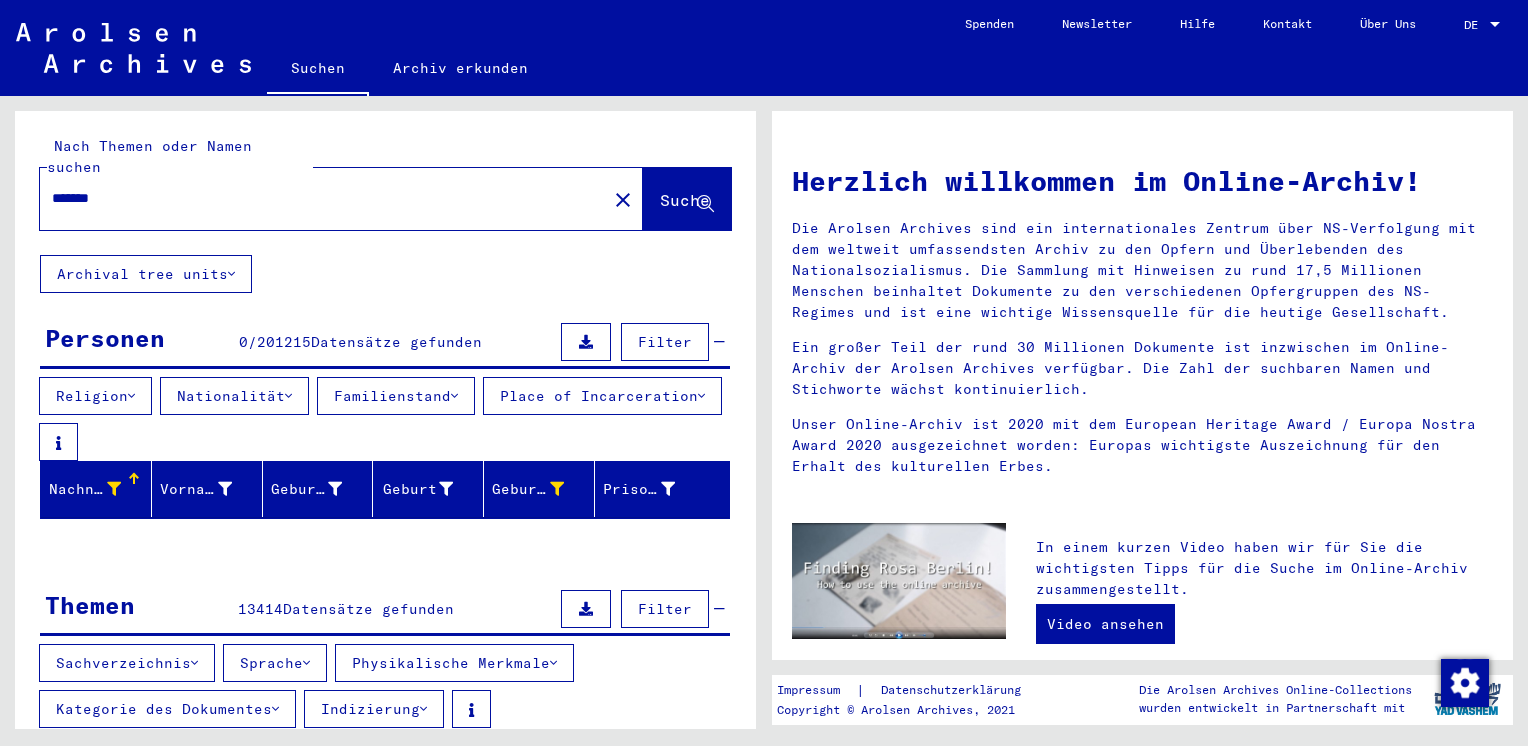 click on "Nachname" at bounding box center (85, 489) 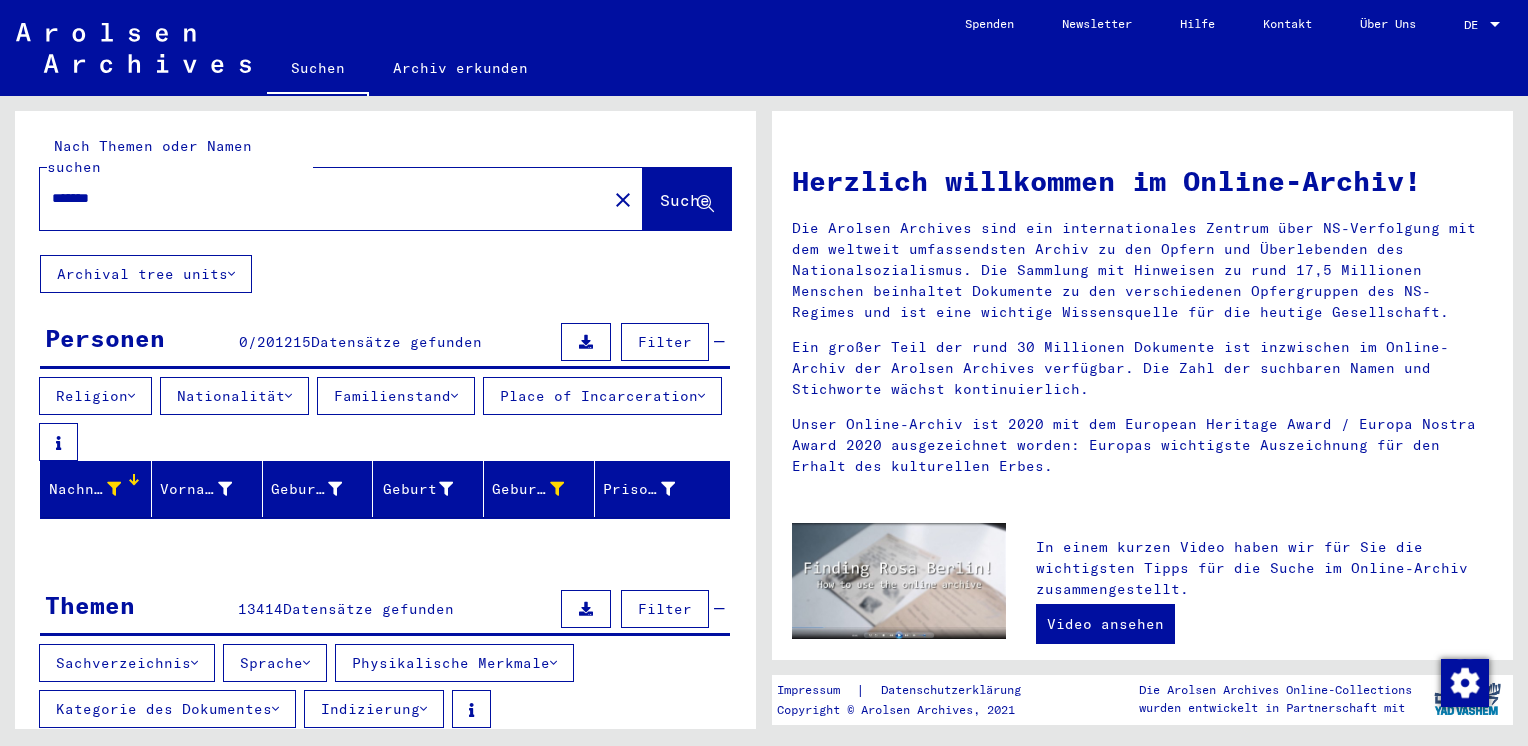 click at bounding box center (134, 479) 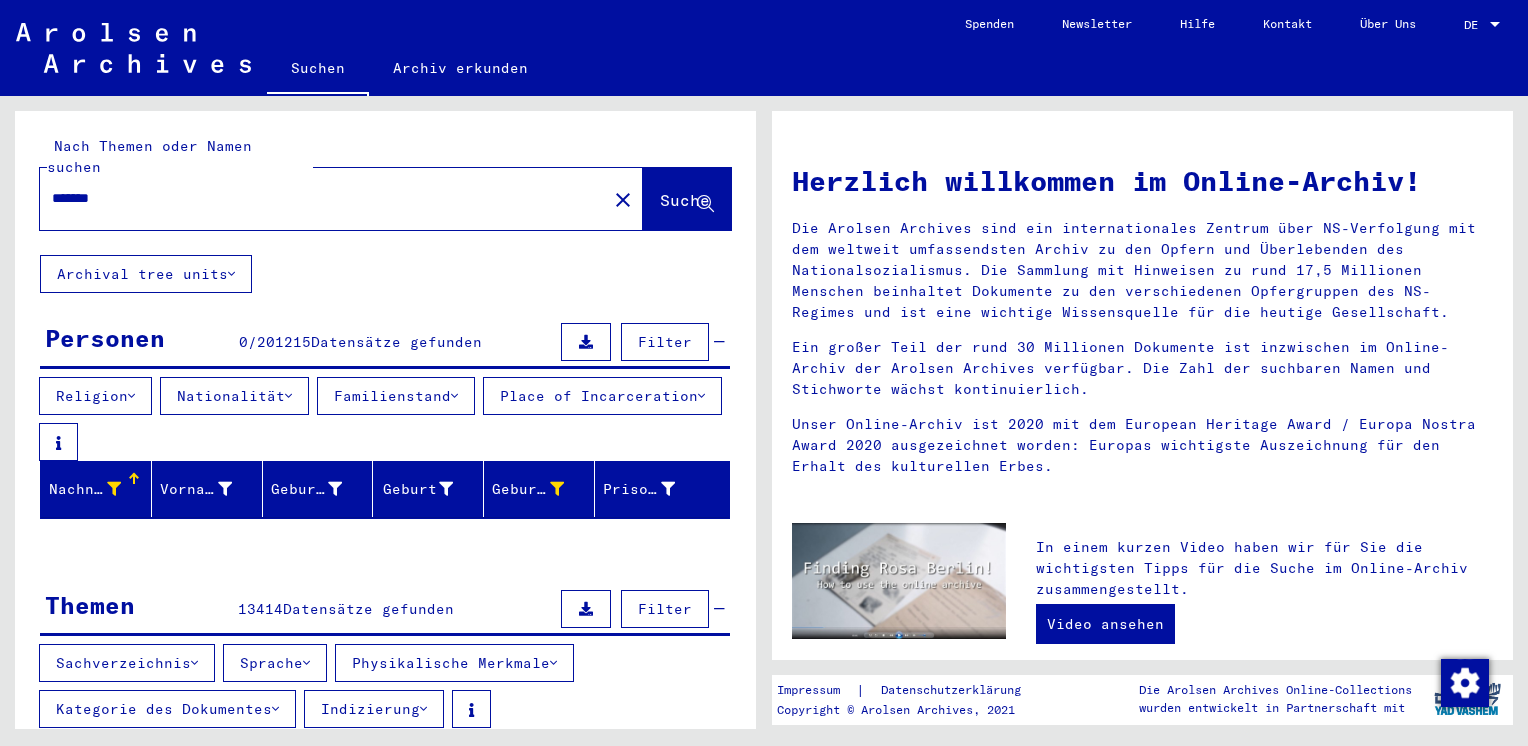 click at bounding box center [586, 342] 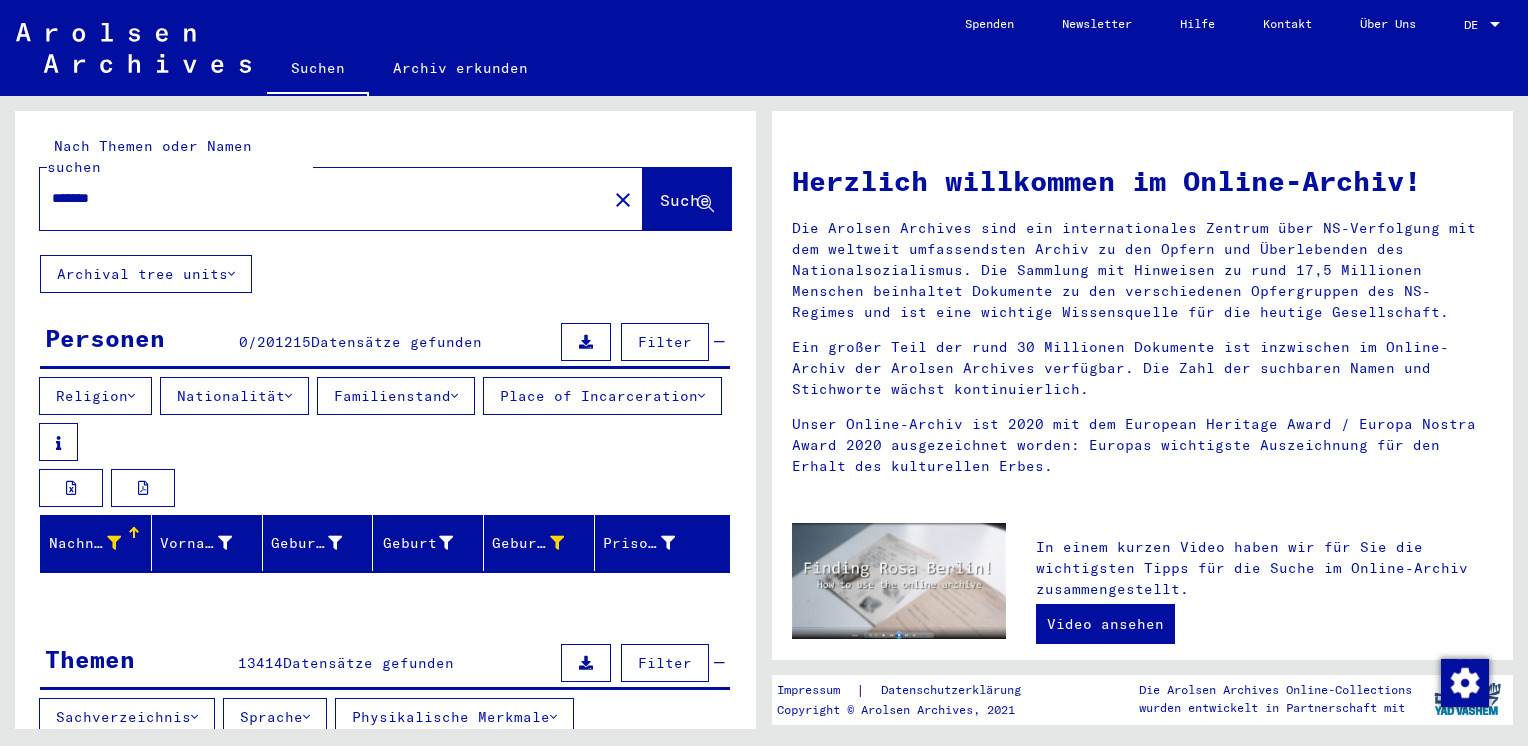 click on "Filter" at bounding box center [665, 342] 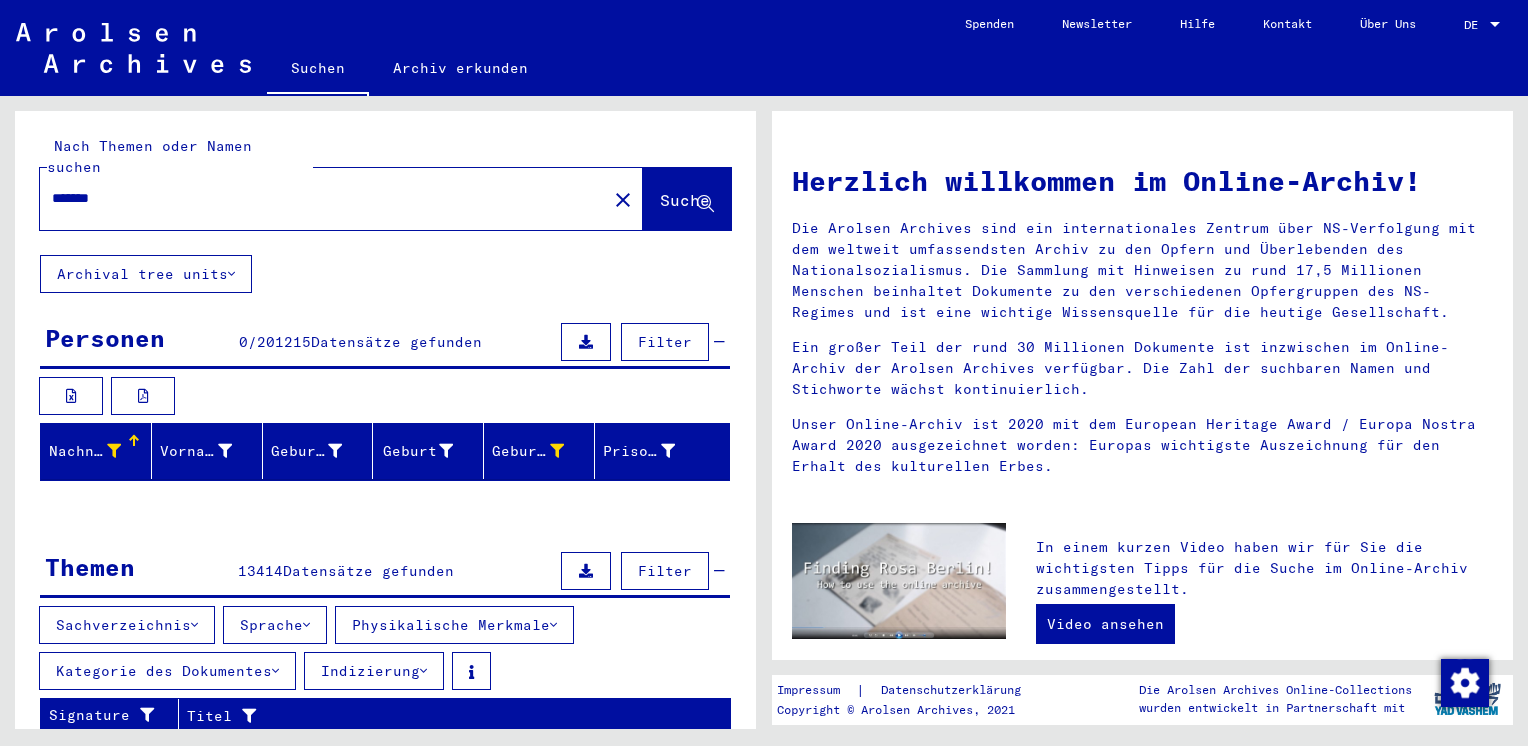 click at bounding box center (586, 342) 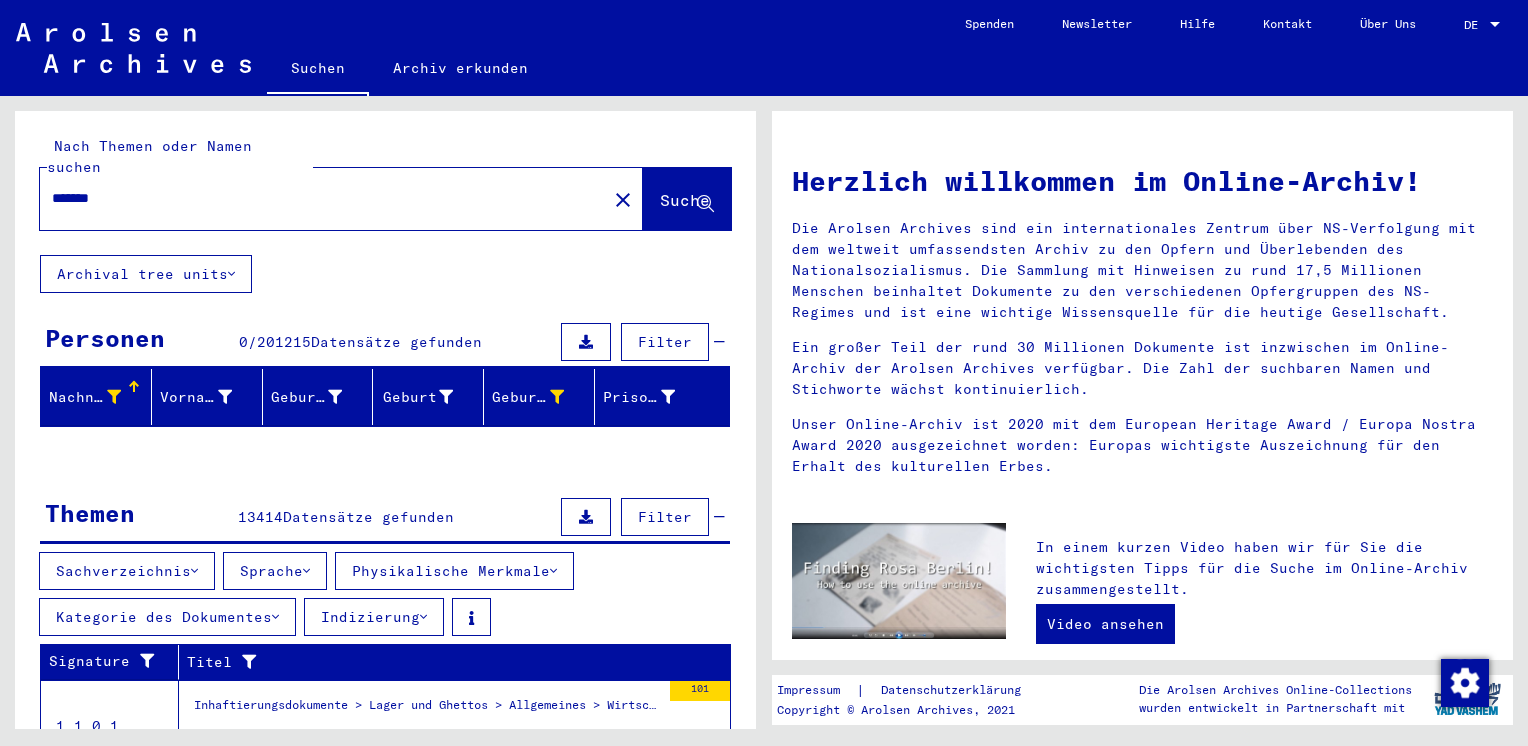 click on "Nachname" at bounding box center [87, 397] 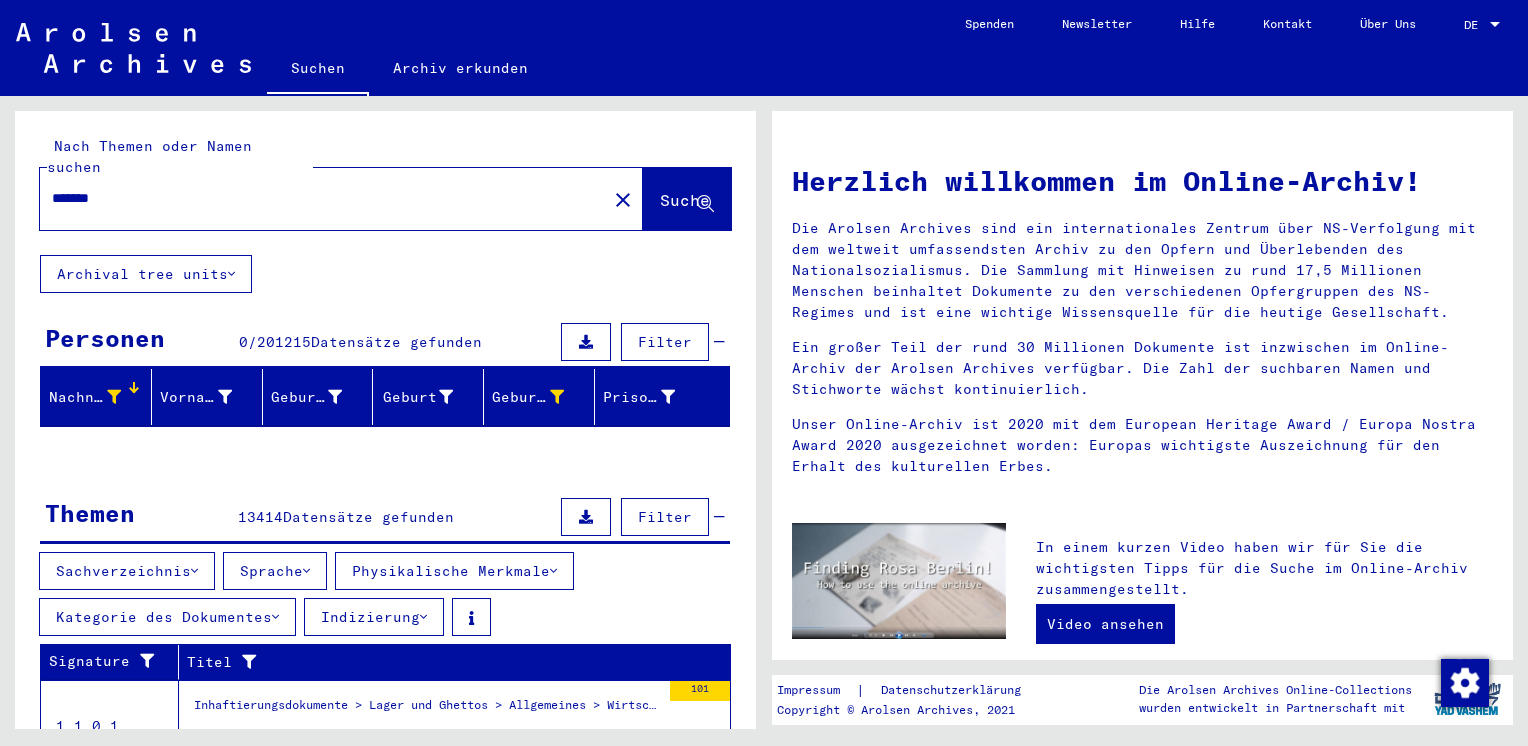 click on "Nachname" at bounding box center (87, 397) 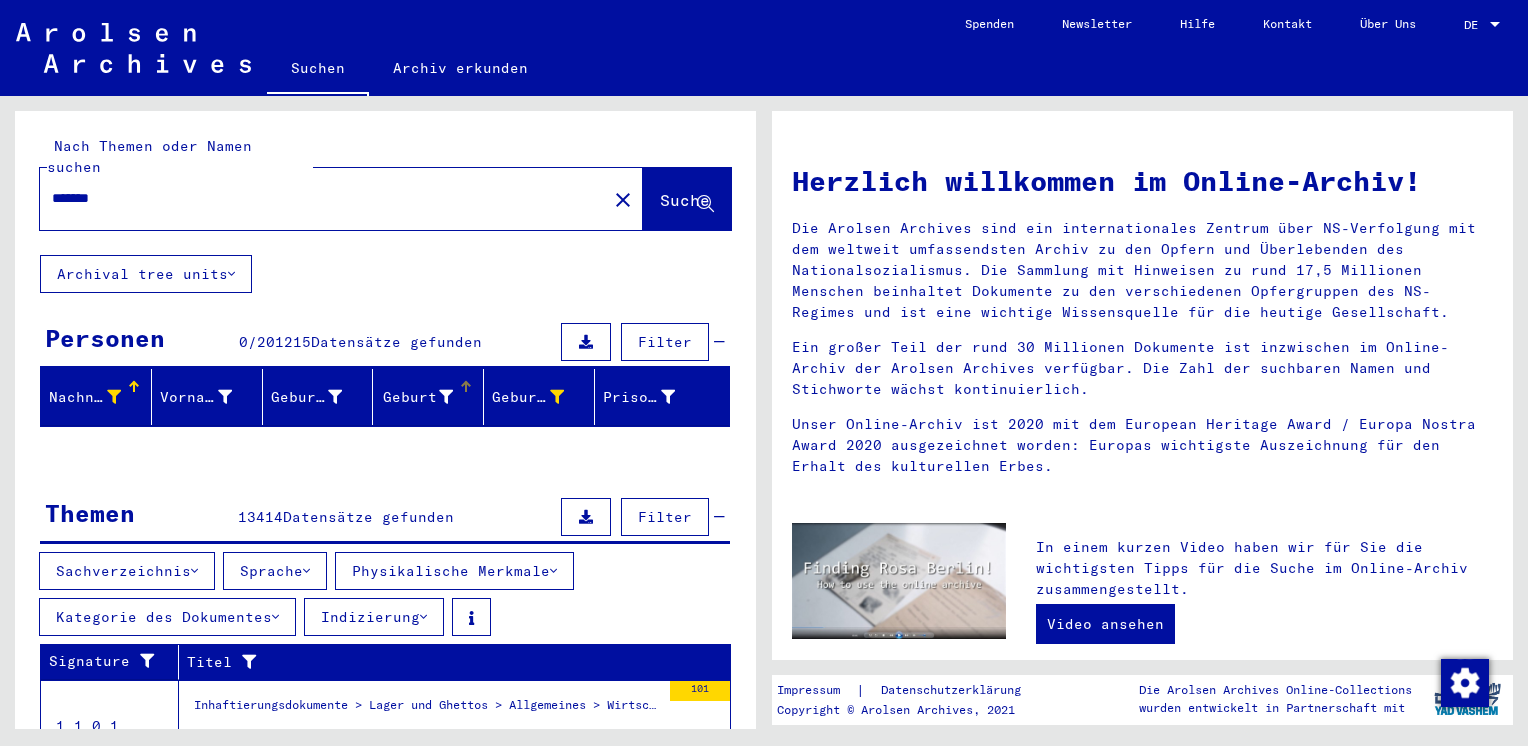 click on "Geburt‏" at bounding box center (417, 397) 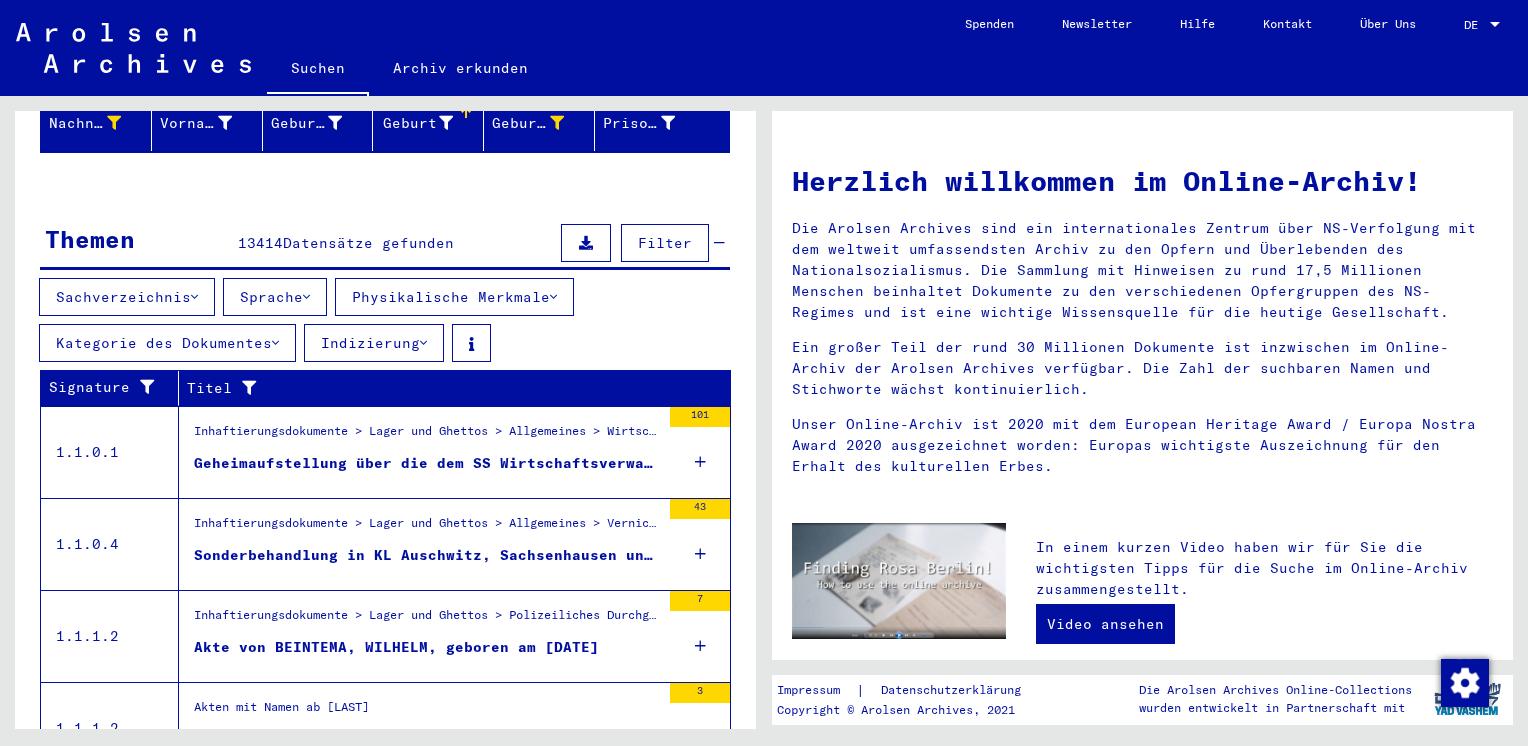 scroll, scrollTop: 0, scrollLeft: 0, axis: both 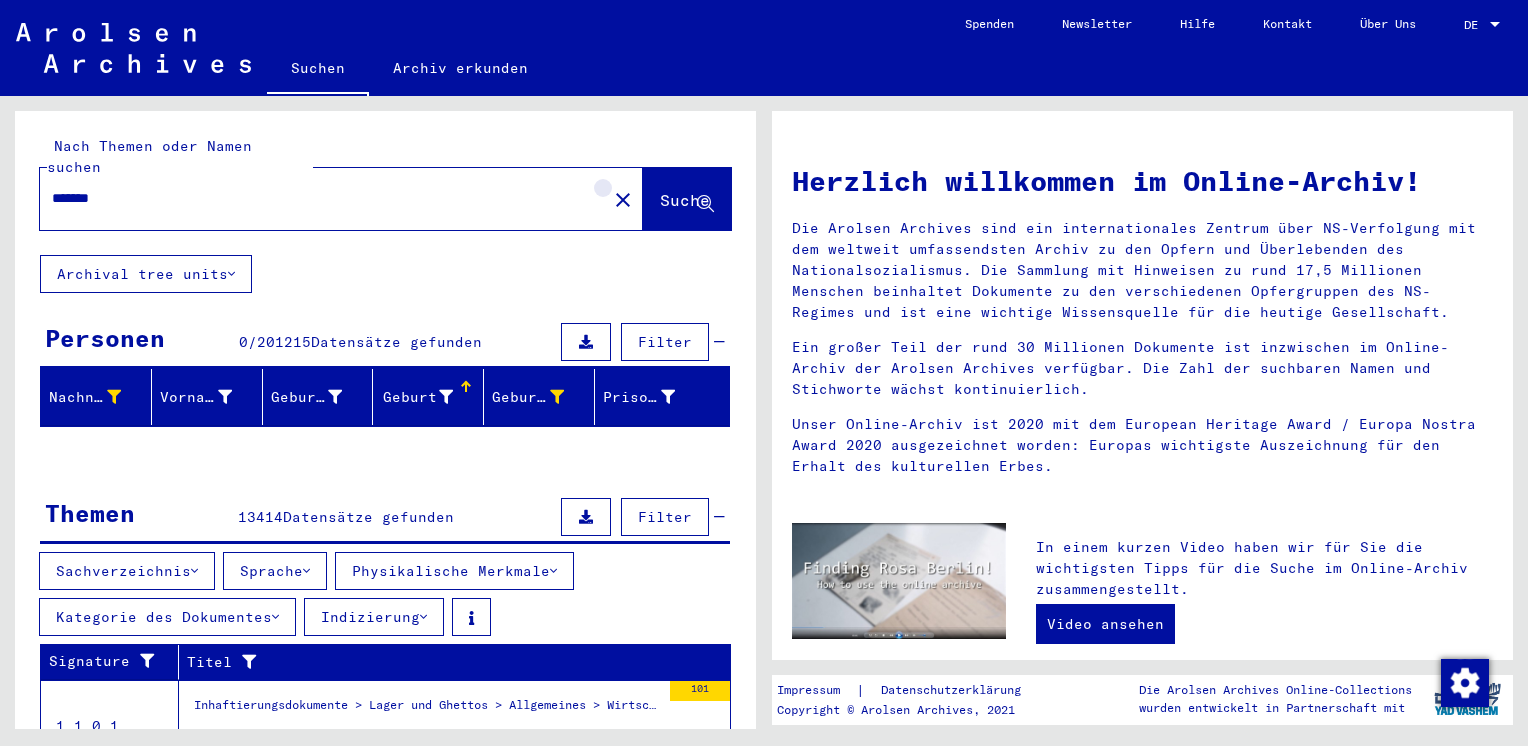 click on "close" 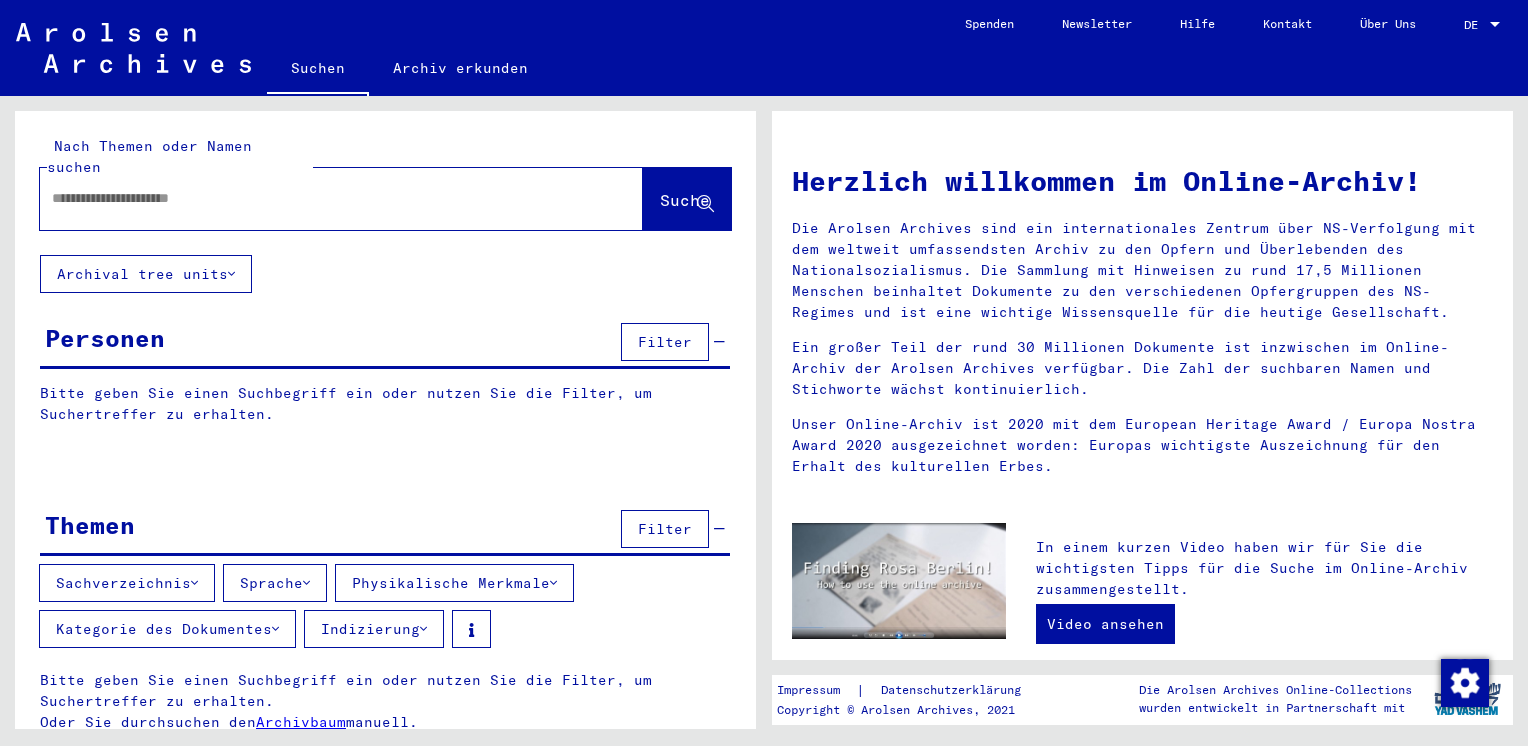click on "Filter" at bounding box center [665, 342] 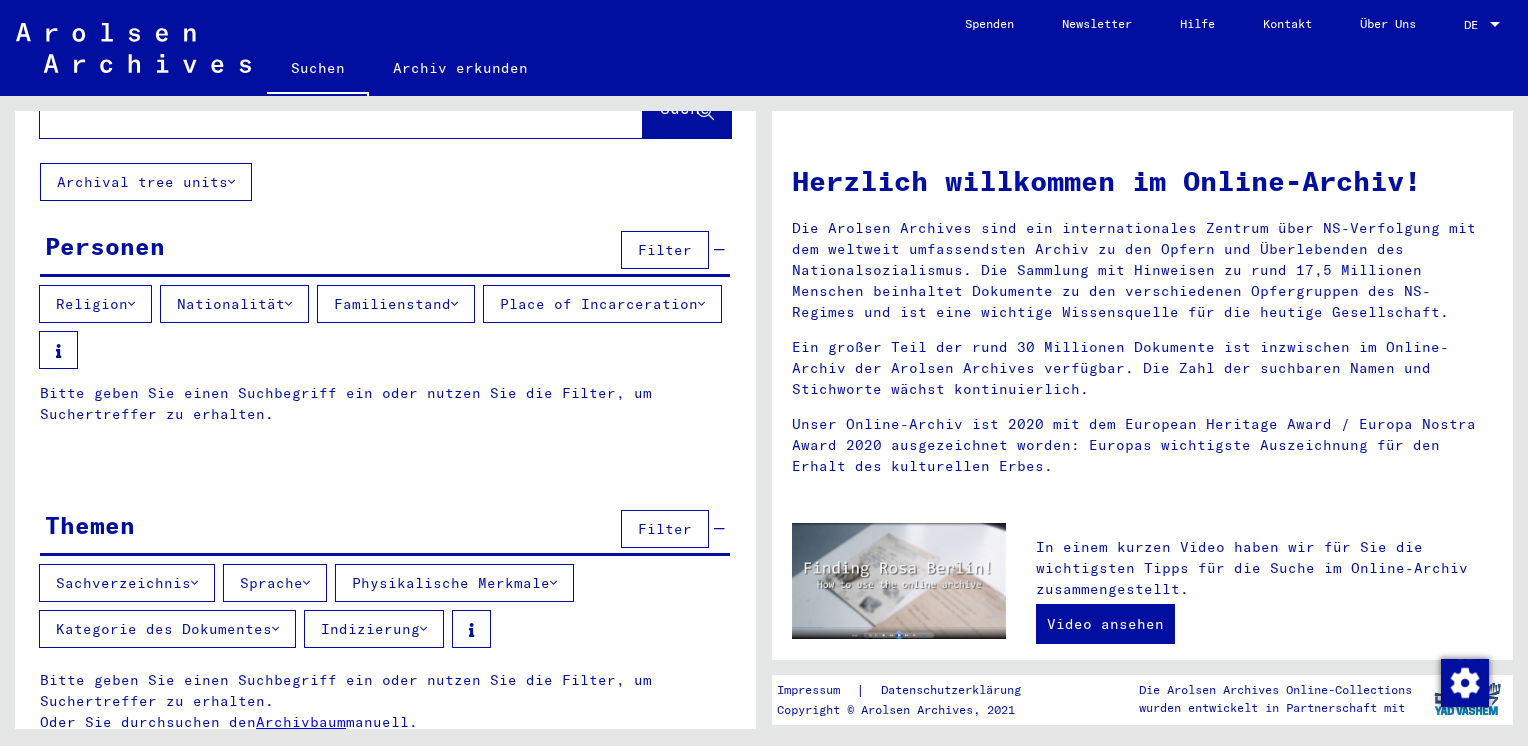 scroll, scrollTop: 0, scrollLeft: 0, axis: both 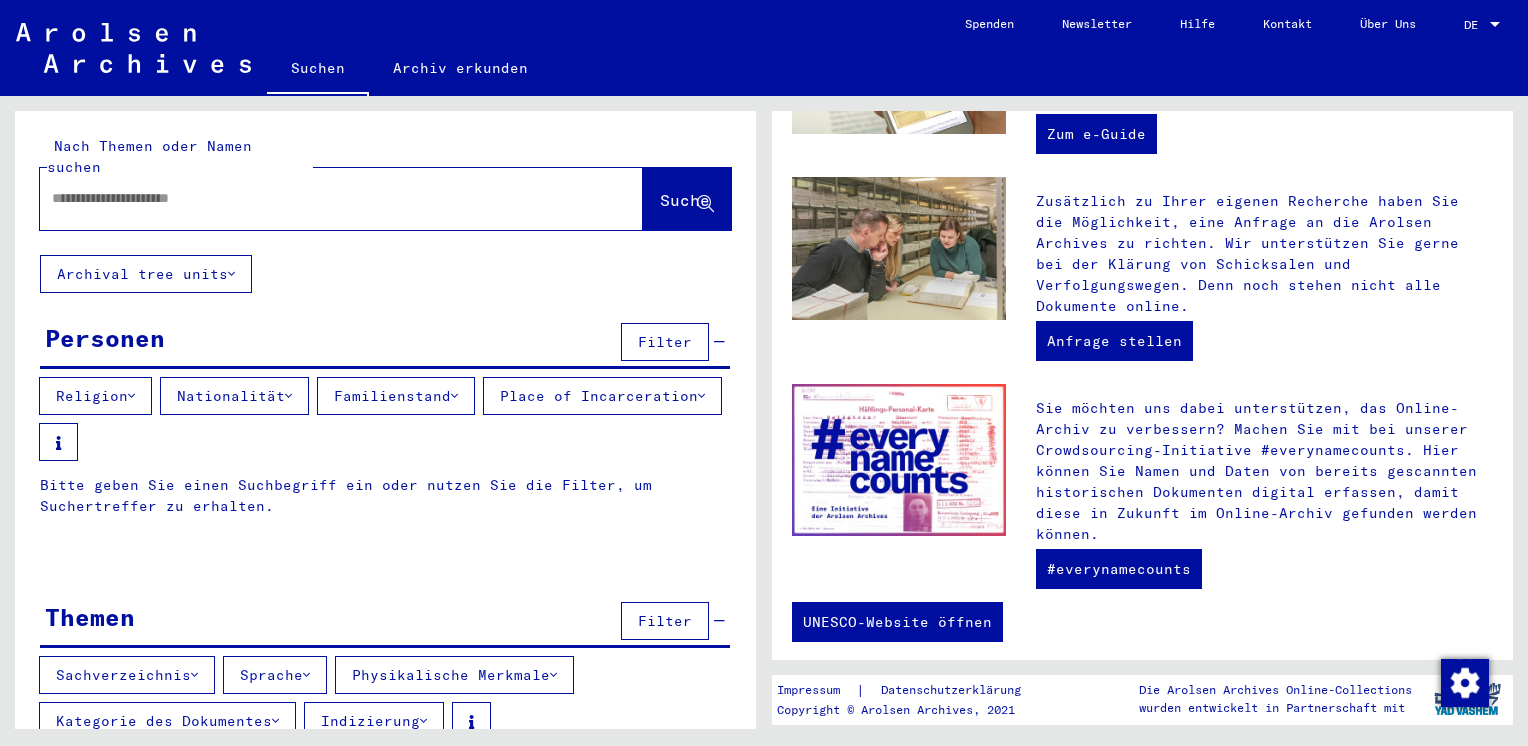 click at bounding box center (317, 198) 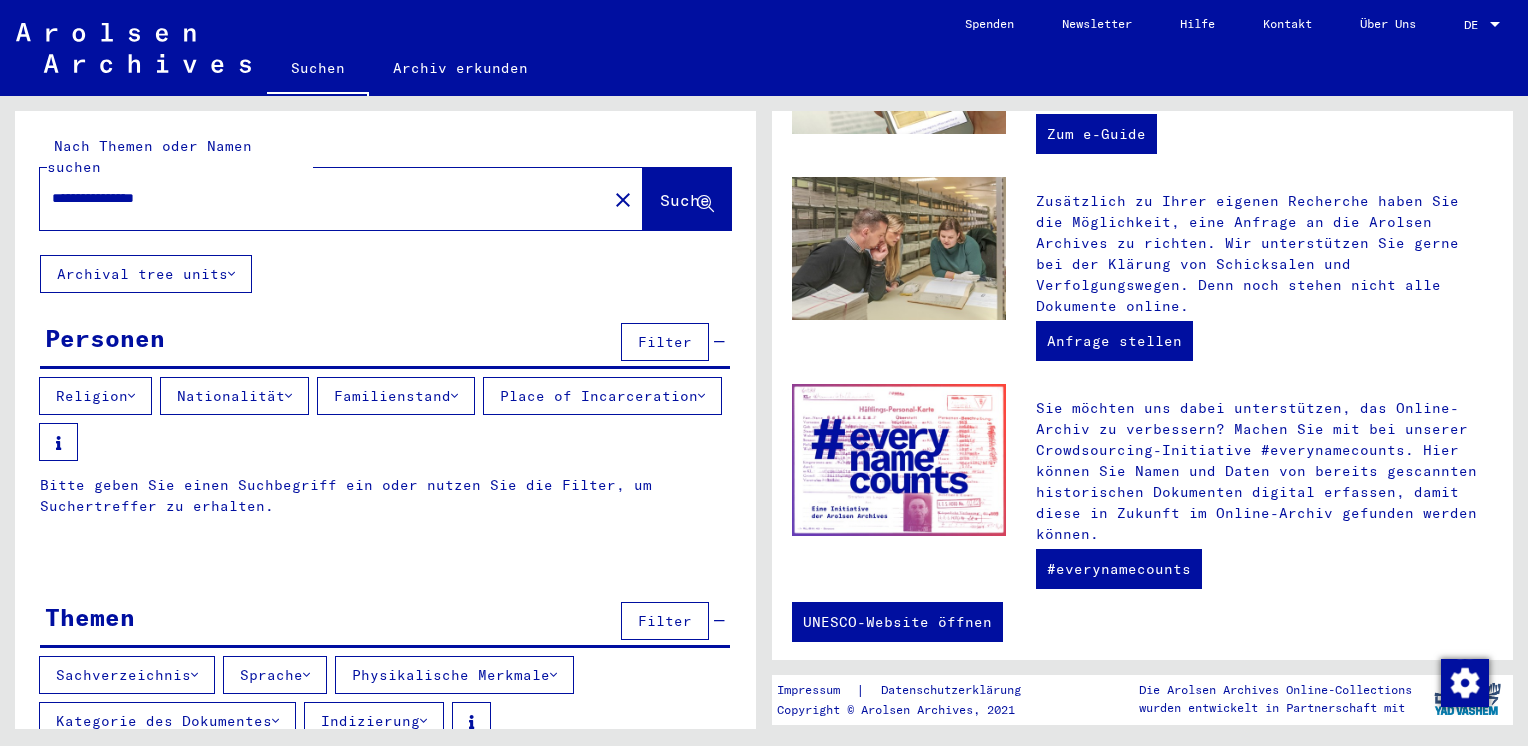 type on "**********" 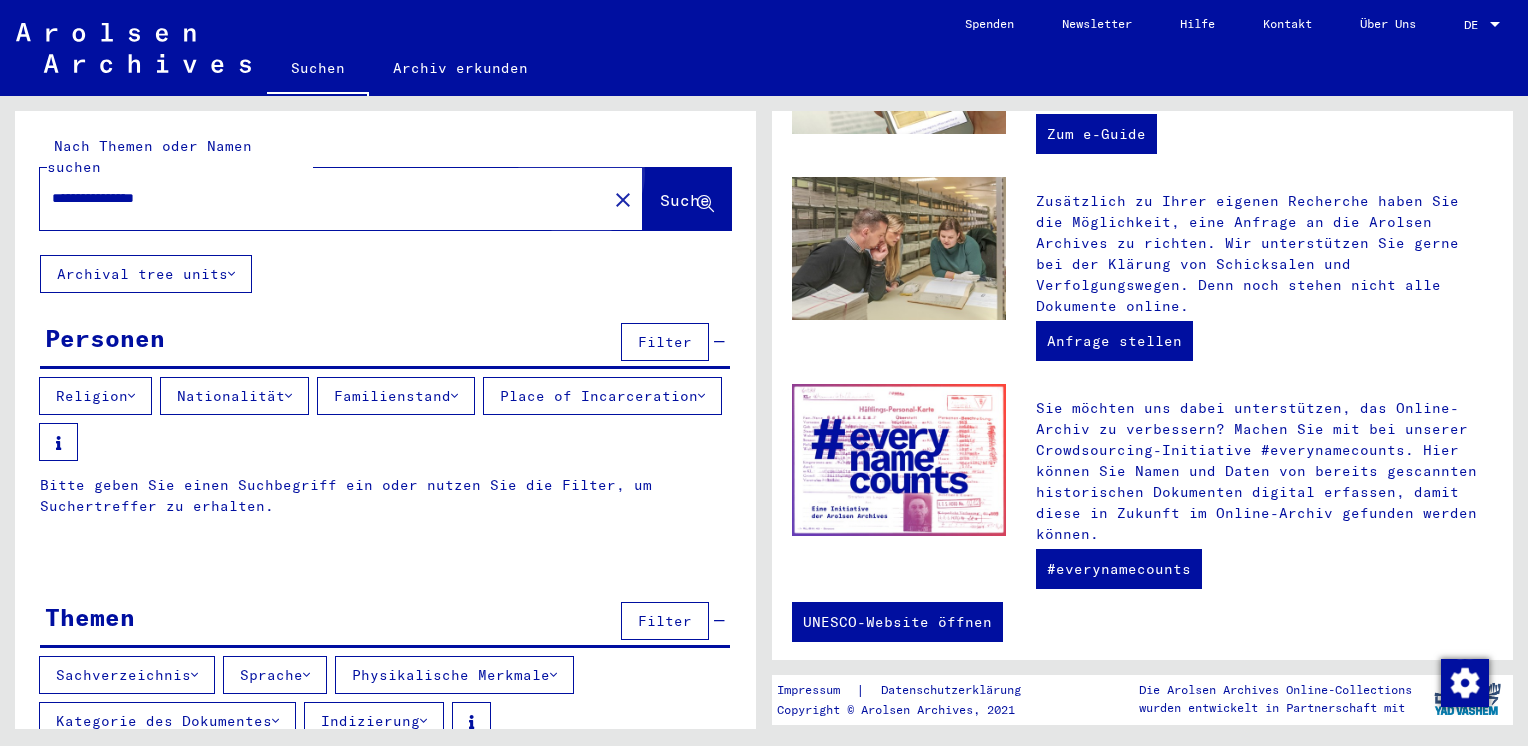 click on "Suche" 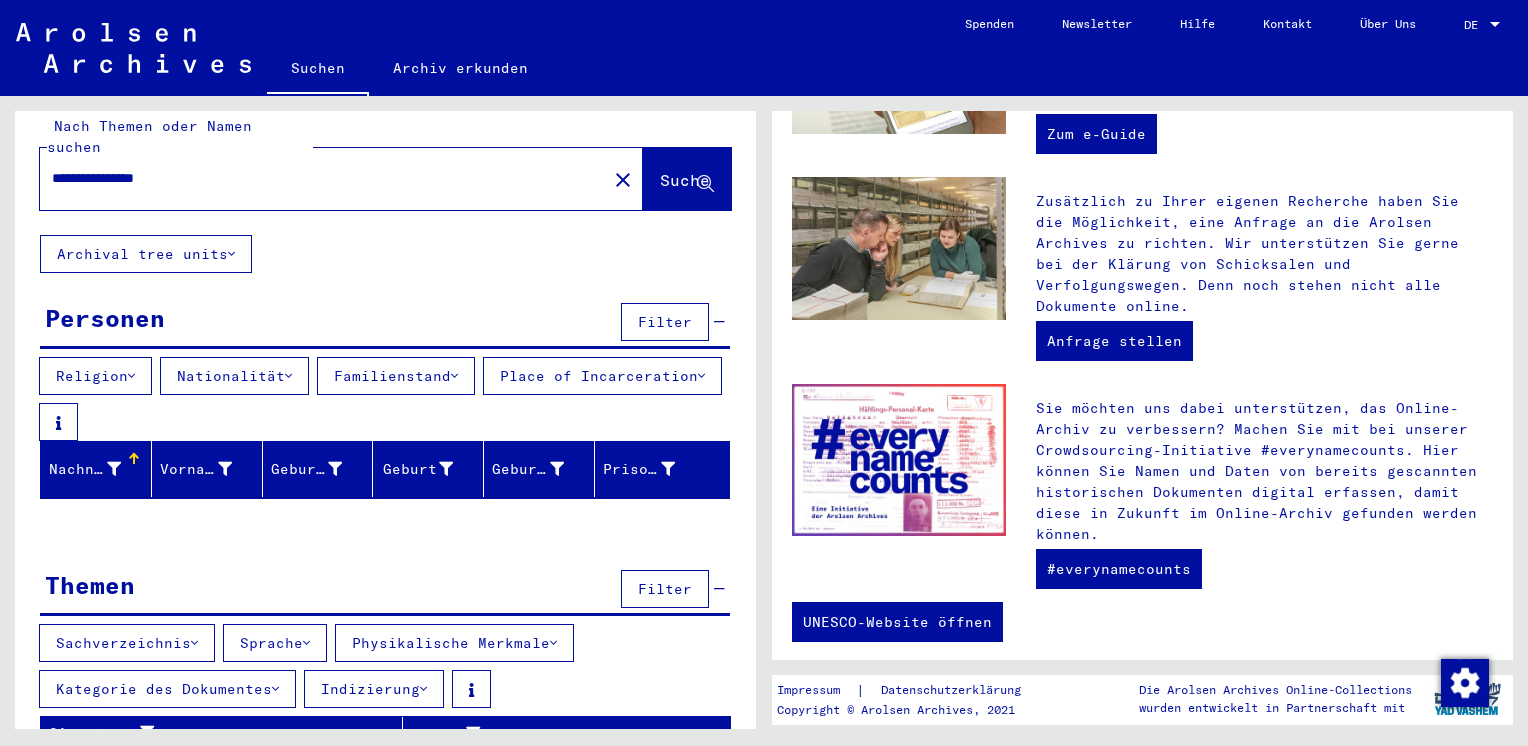 scroll, scrollTop: 25, scrollLeft: 0, axis: vertical 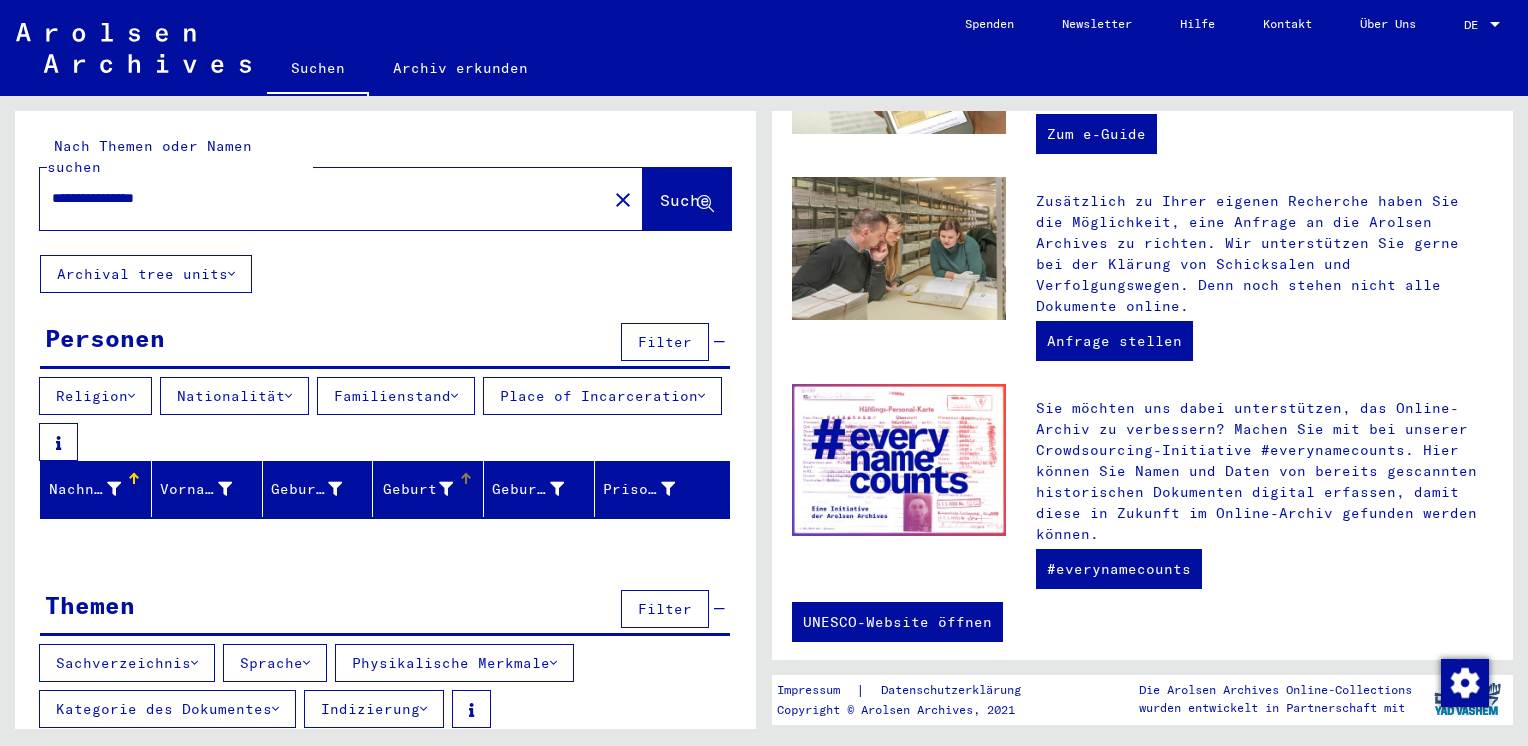 click on "Geburt‏" at bounding box center [417, 489] 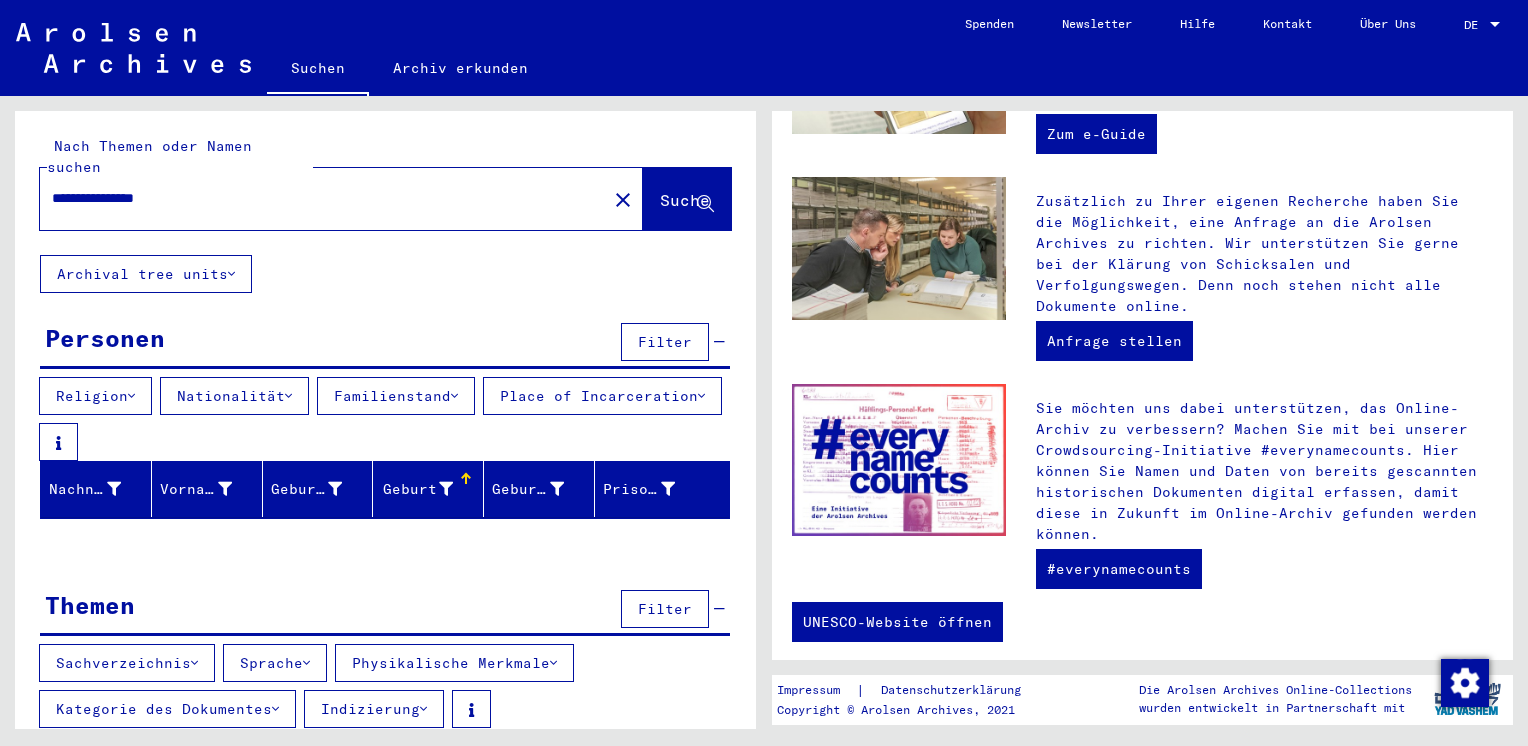 click at bounding box center (466, 474) 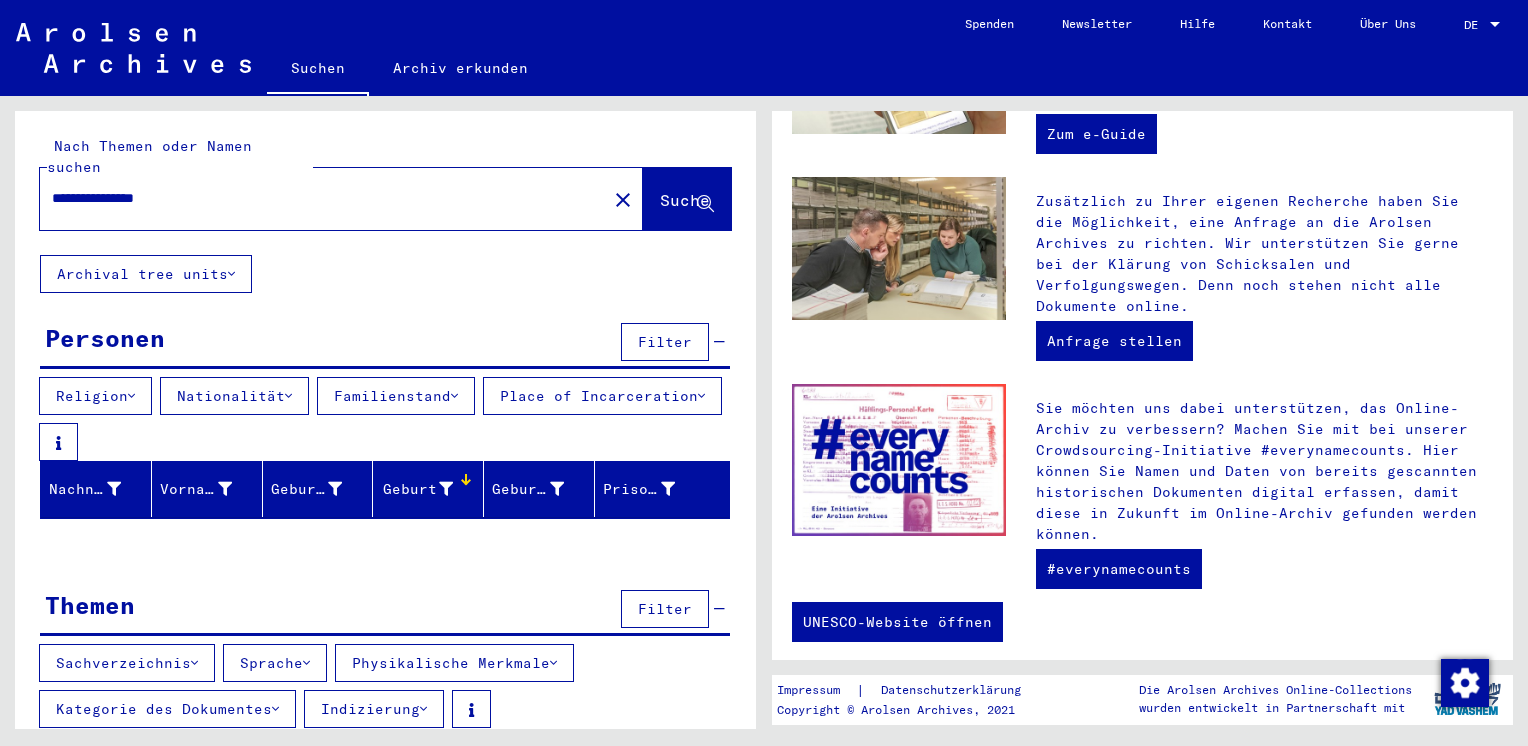 click on "Filter" at bounding box center [665, 609] 